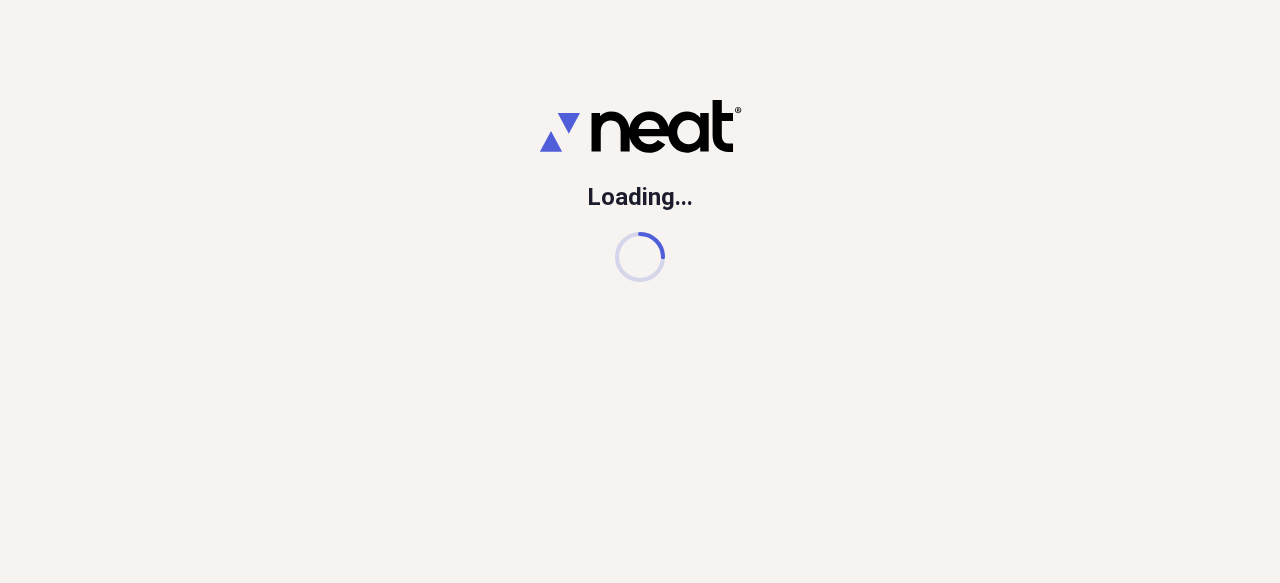scroll, scrollTop: 0, scrollLeft: 0, axis: both 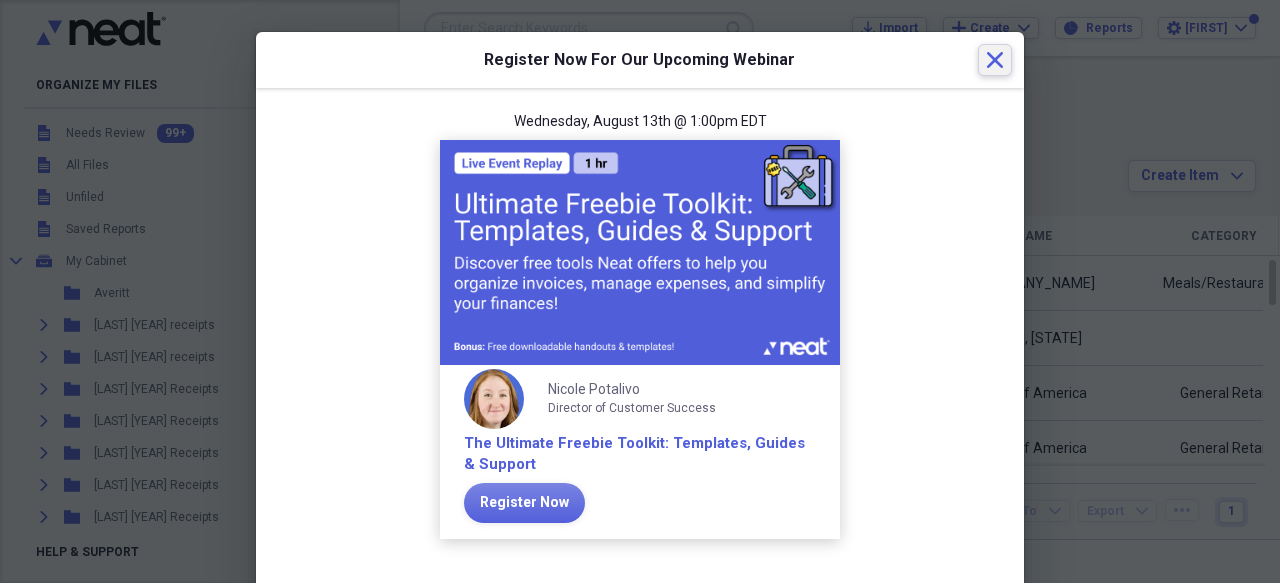 drag, startPoint x: 1011, startPoint y: 46, endPoint x: 996, endPoint y: 57, distance: 18.601076 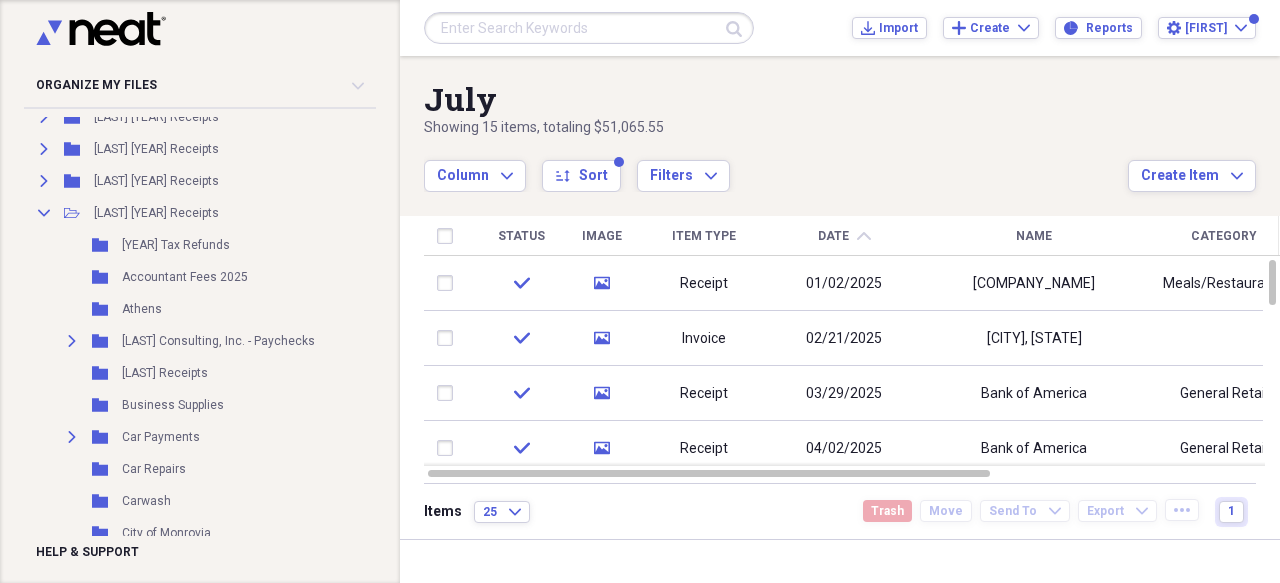 scroll, scrollTop: 800, scrollLeft: 0, axis: vertical 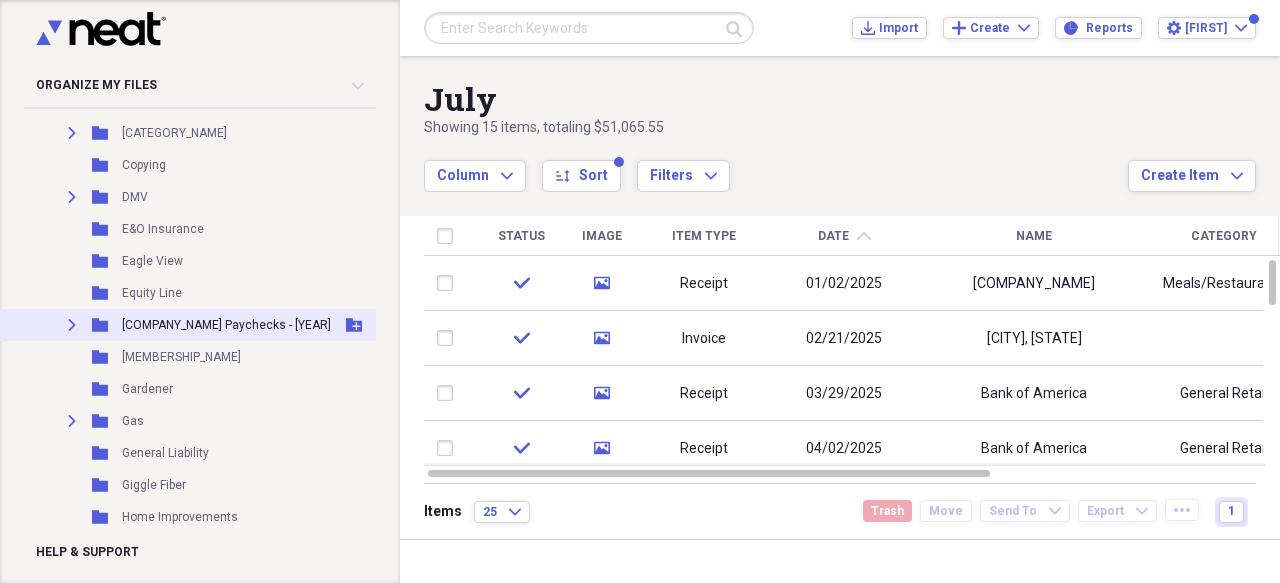 click on "Expand" 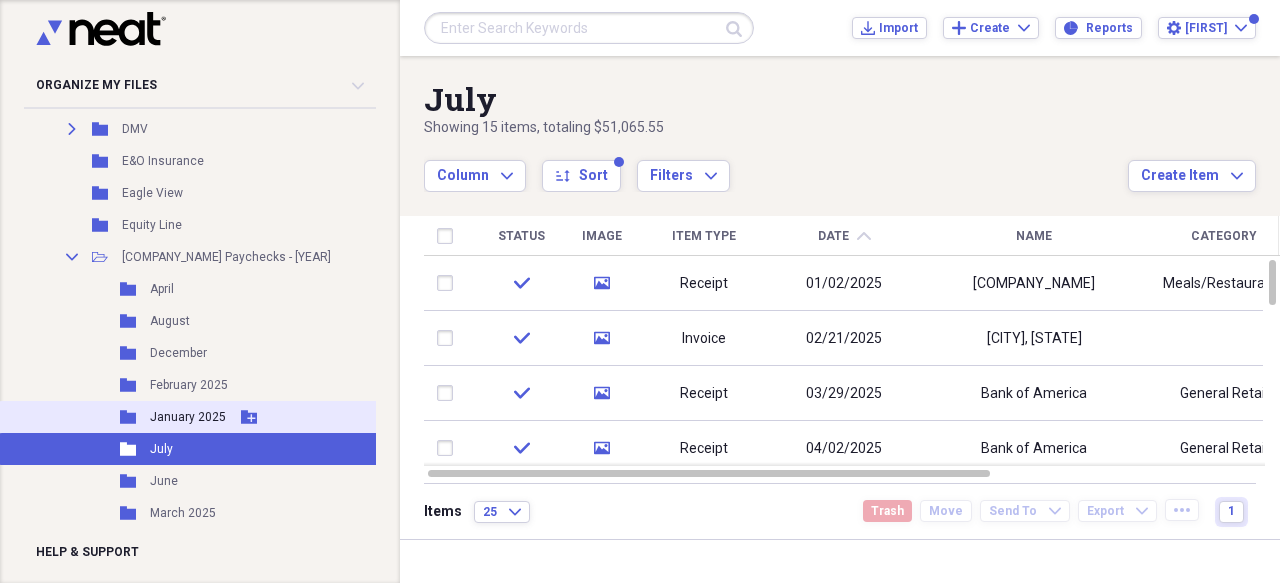 scroll, scrollTop: 900, scrollLeft: 0, axis: vertical 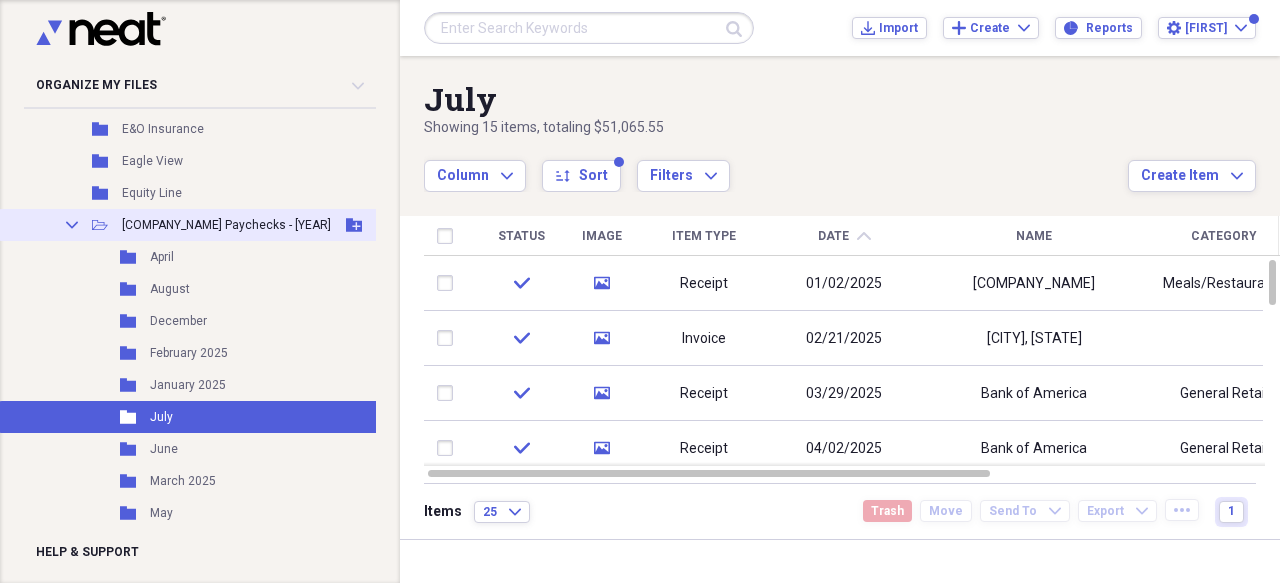click on "Collapse" 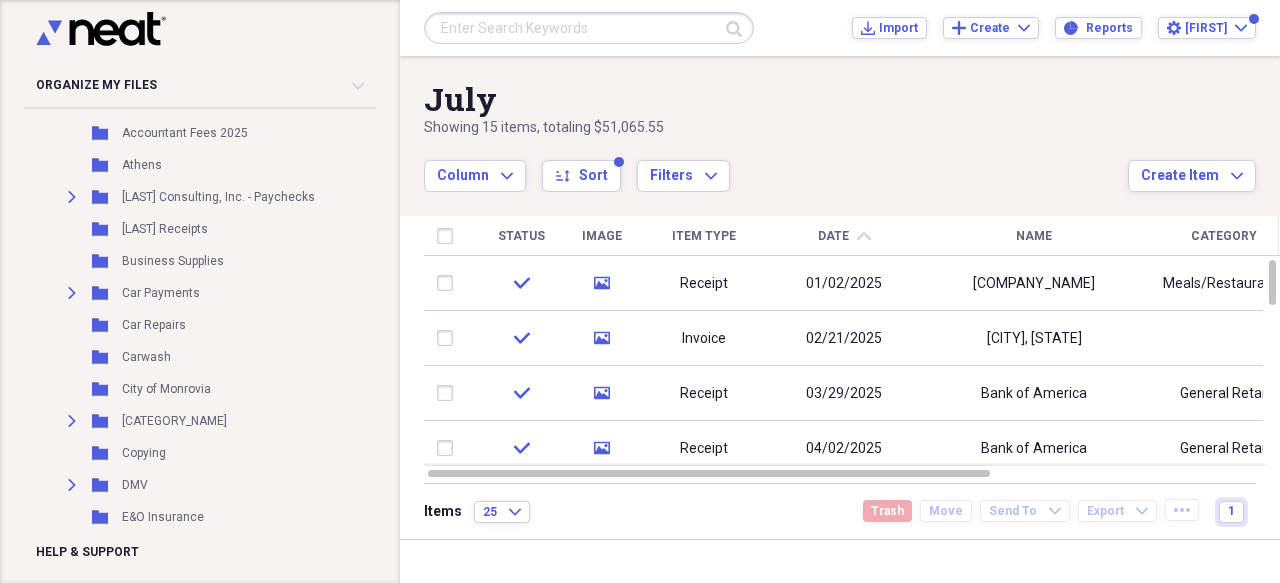 scroll, scrollTop: 500, scrollLeft: 0, axis: vertical 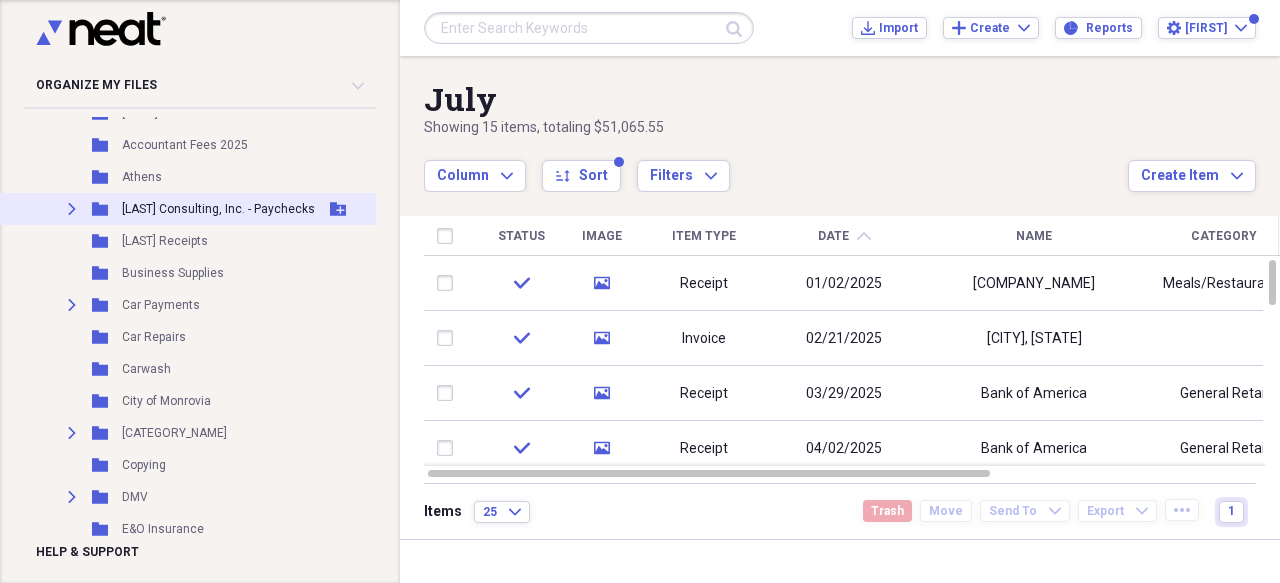 click on "Expand" 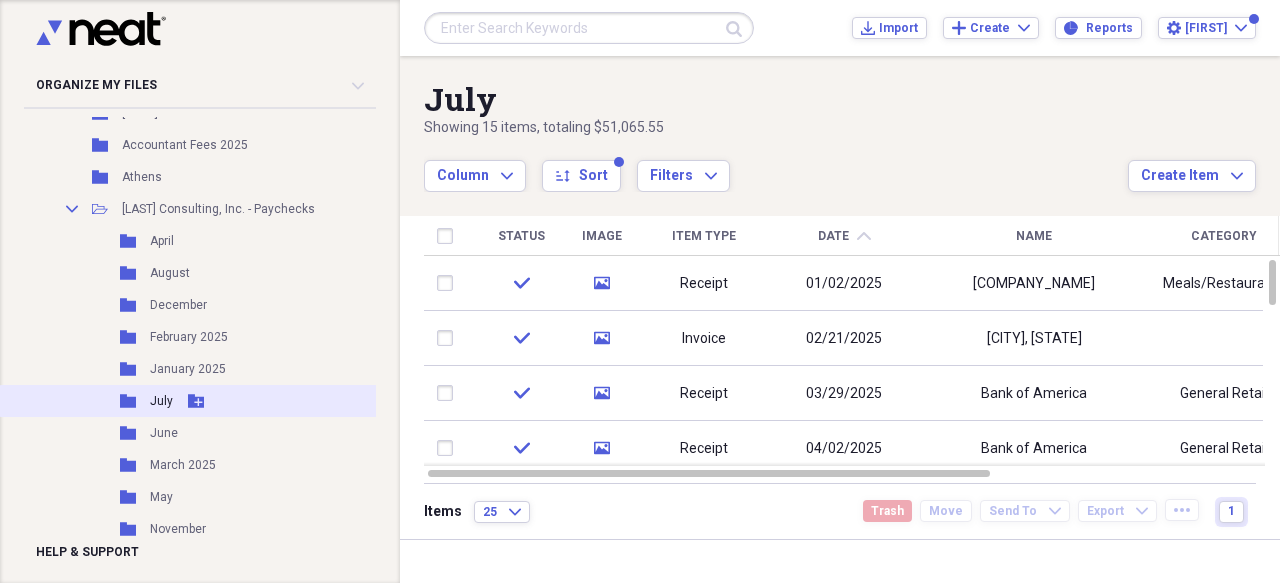click on "July" at bounding box center (161, 401) 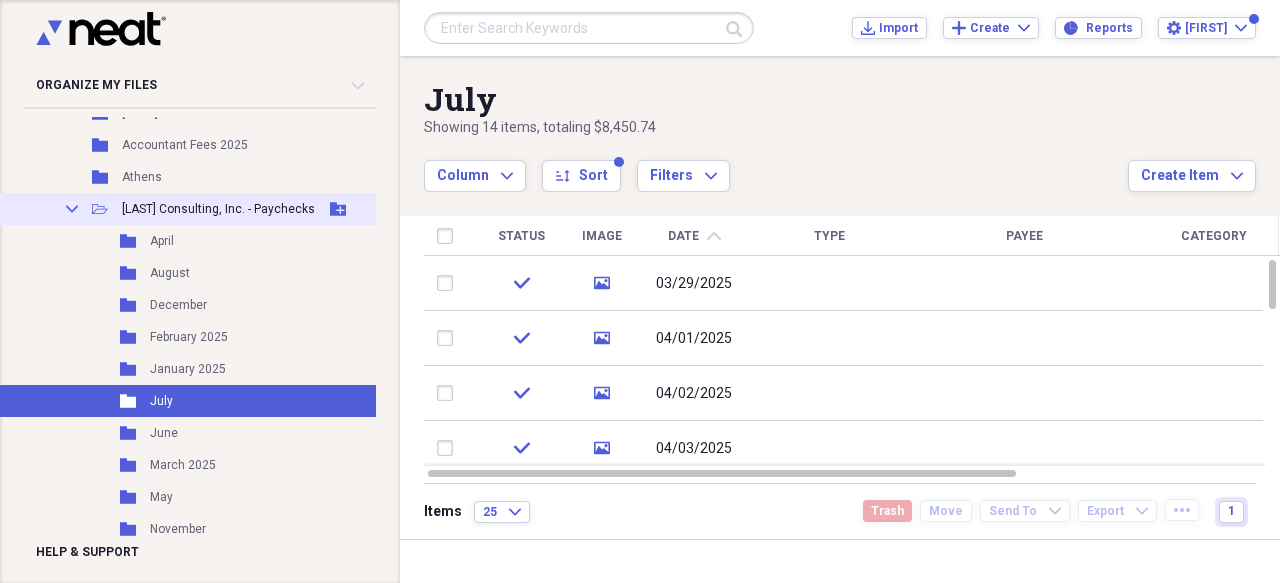 click on "Collapse" at bounding box center (72, 209) 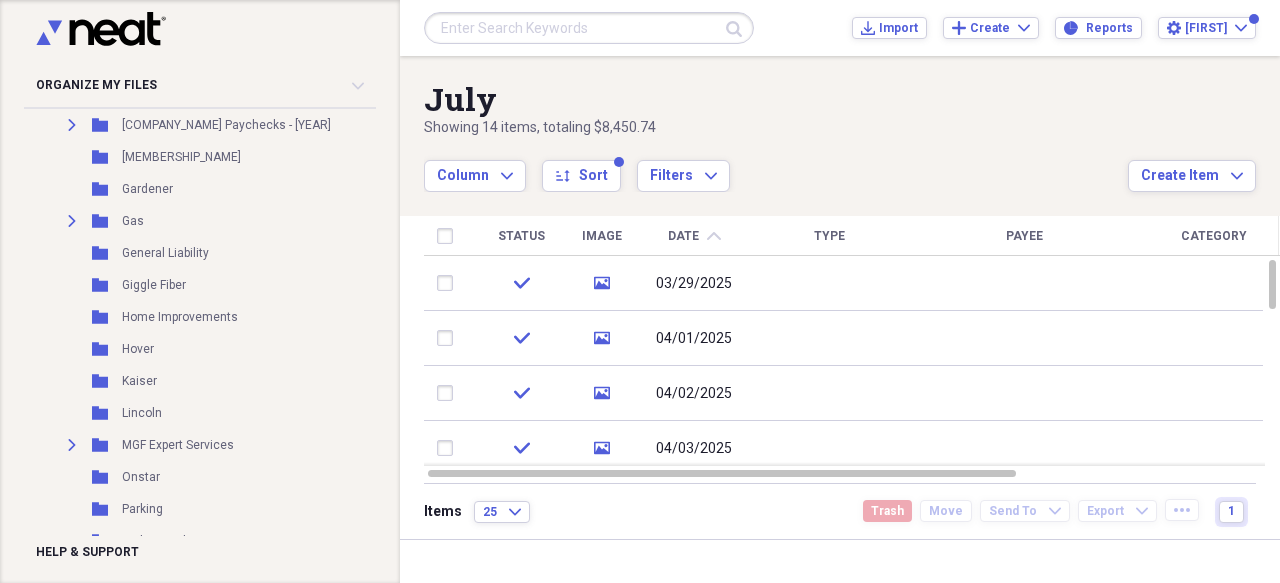 scroll, scrollTop: 1200, scrollLeft: 0, axis: vertical 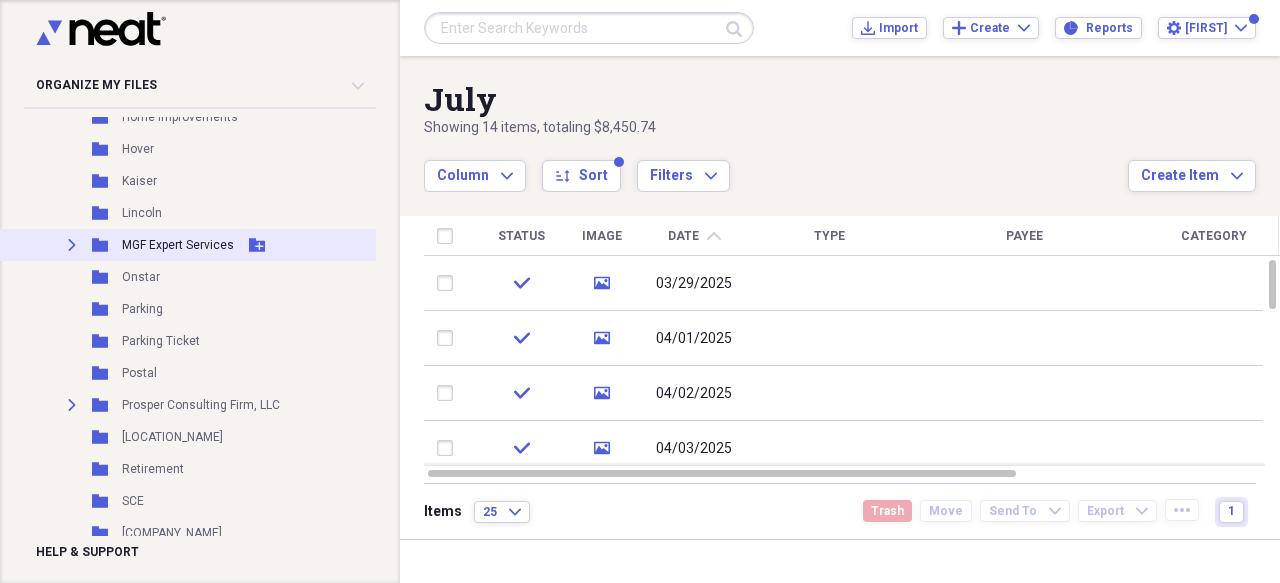 click on "Expand" at bounding box center (72, 245) 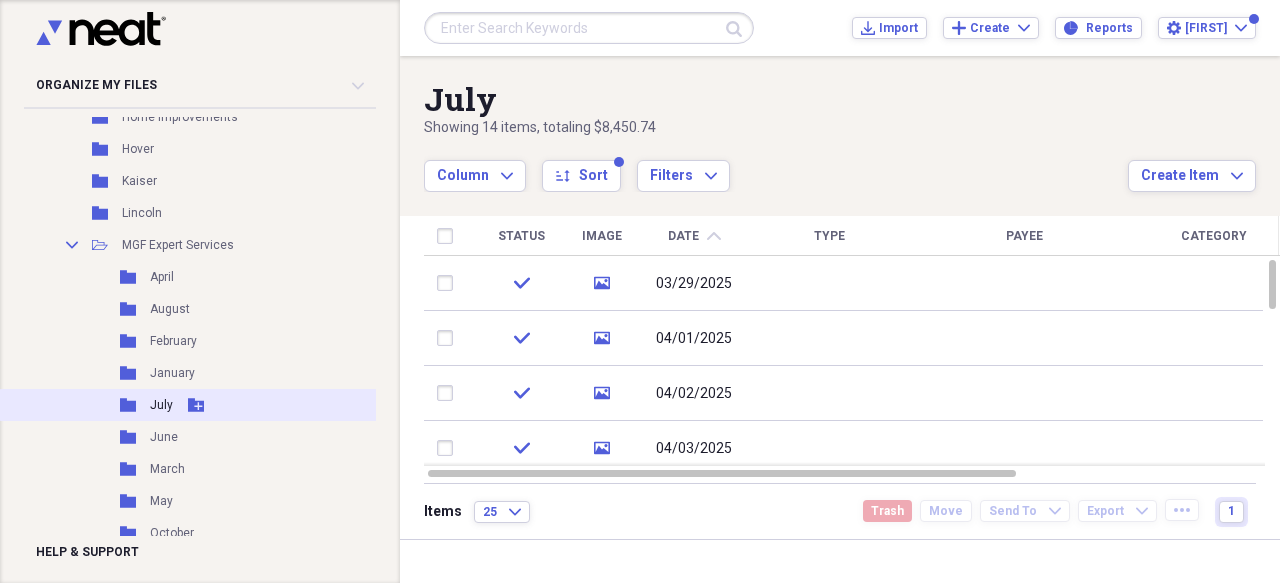 click on "Folder July Add Folder" at bounding box center (196, 405) 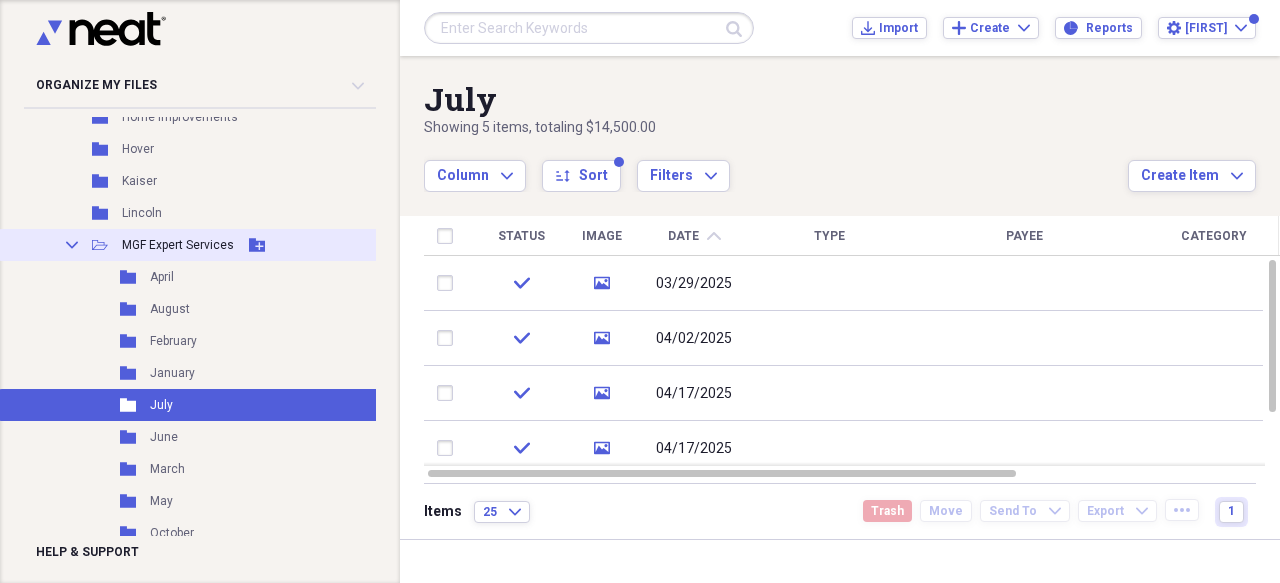 click on "Collapse" at bounding box center (72, 245) 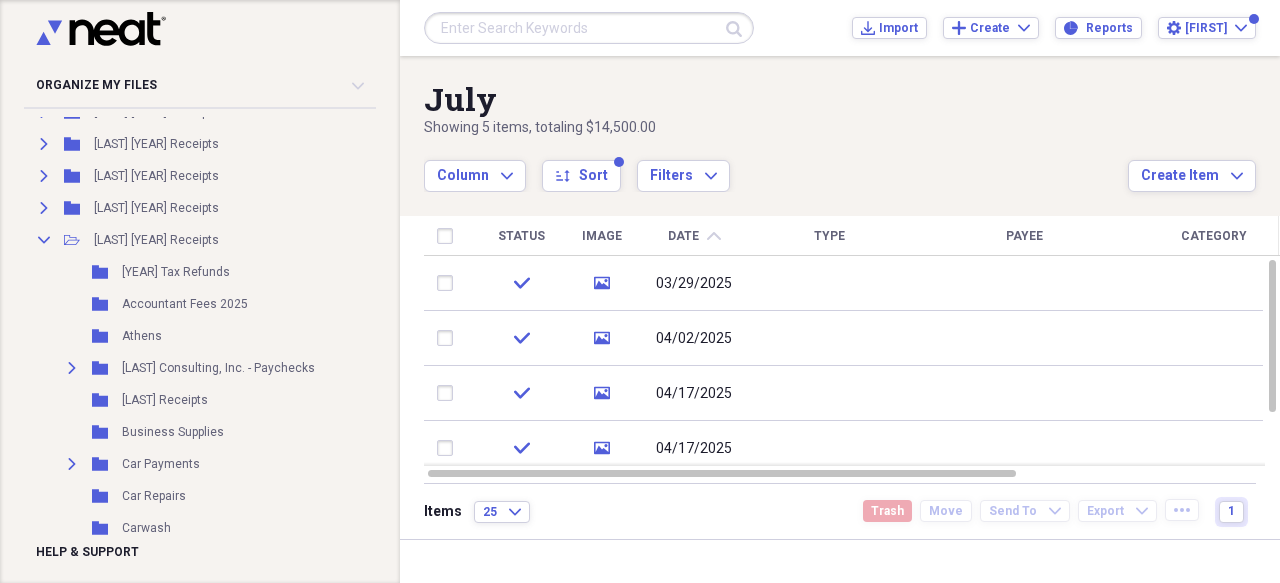 scroll, scrollTop: 355, scrollLeft: 0, axis: vertical 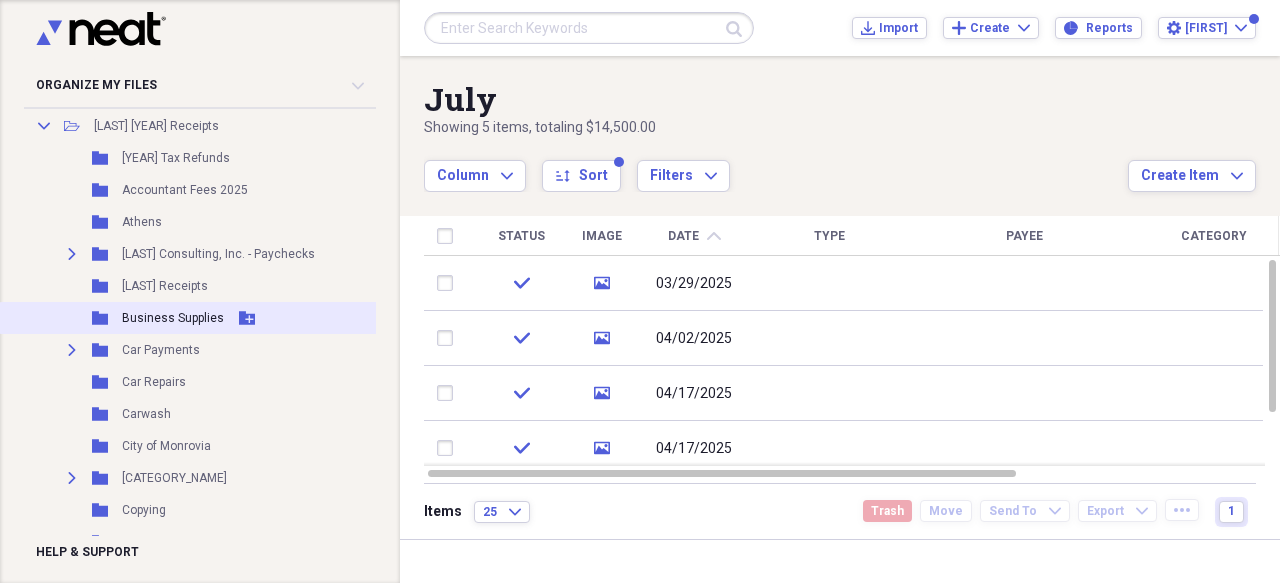 click on "Business Supplies" at bounding box center [173, 318] 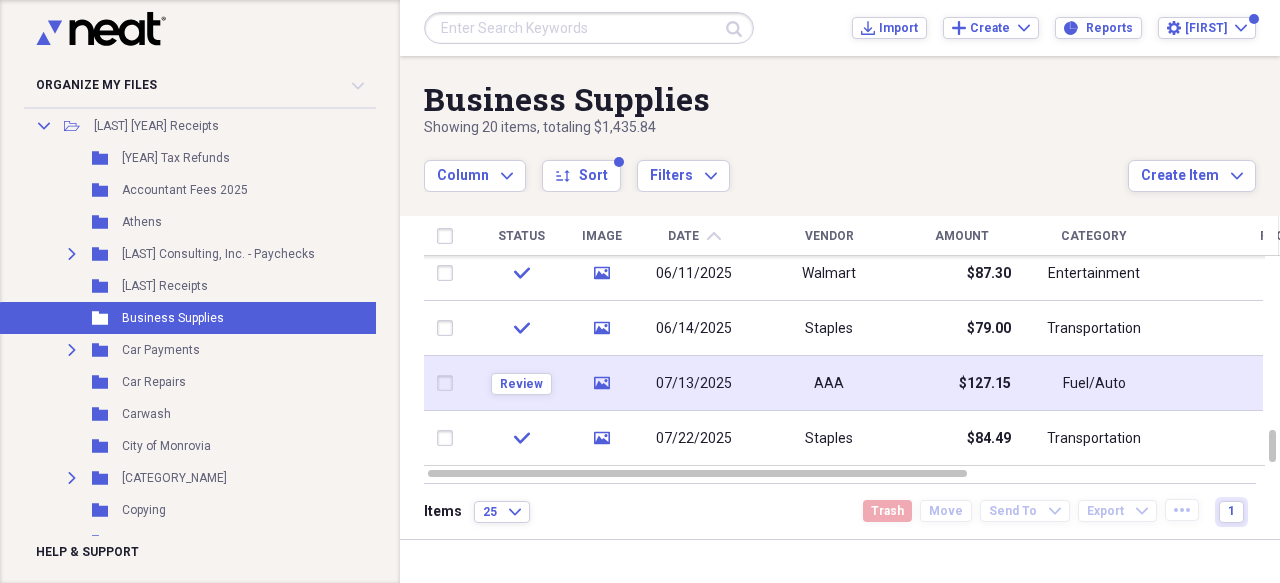 click on "Review media [DATE] [COMPANY_NAME] $[AMOUNT] Fuel/Auto Import" at bounding box center (852, 356) 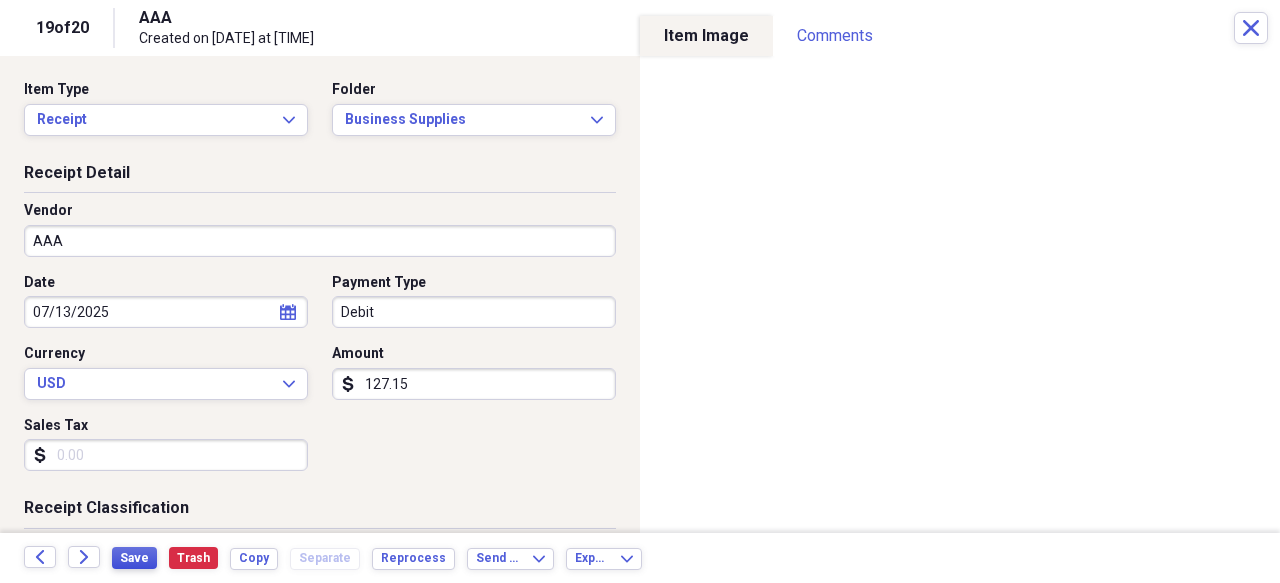 click on "Save" at bounding box center [134, 558] 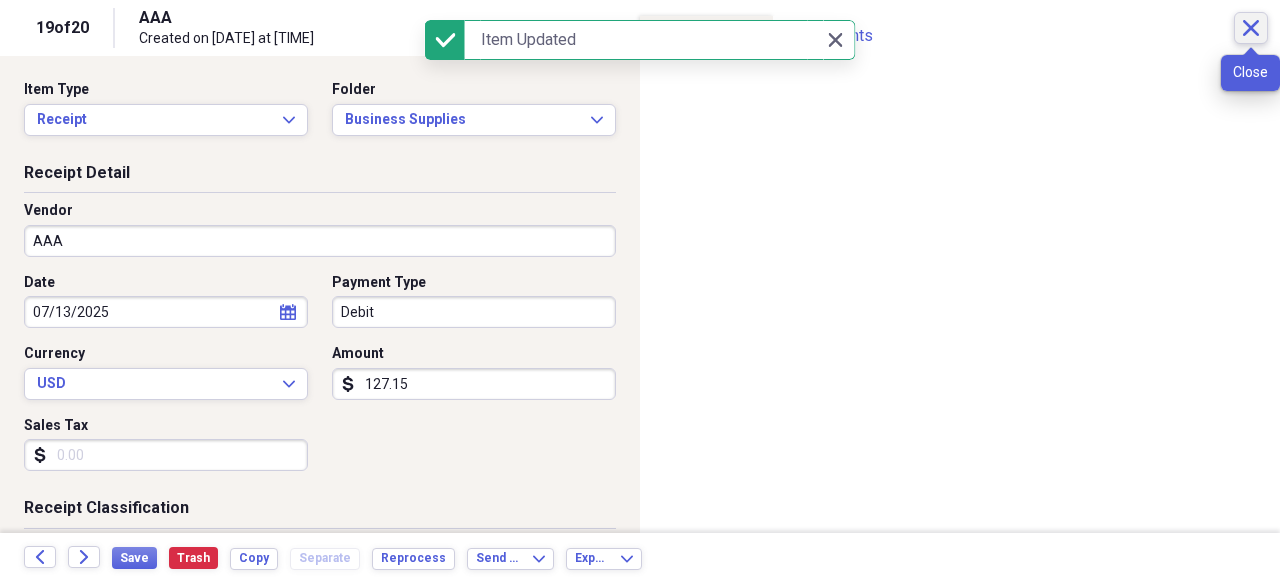 click on "Close" 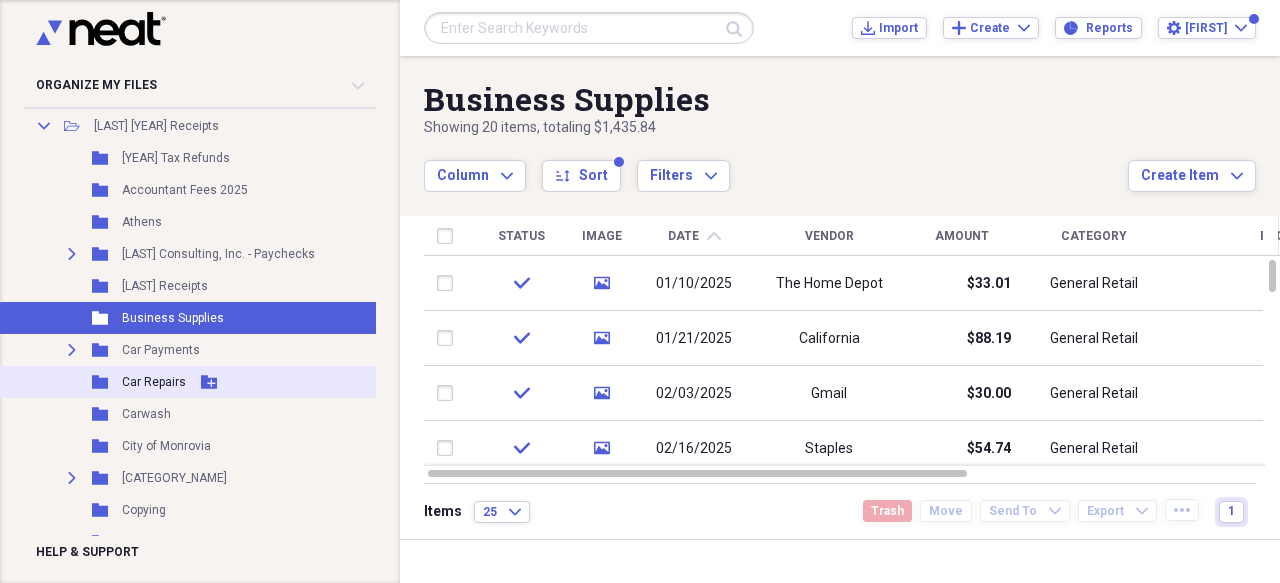 click on "Car Repairs" at bounding box center (154, 382) 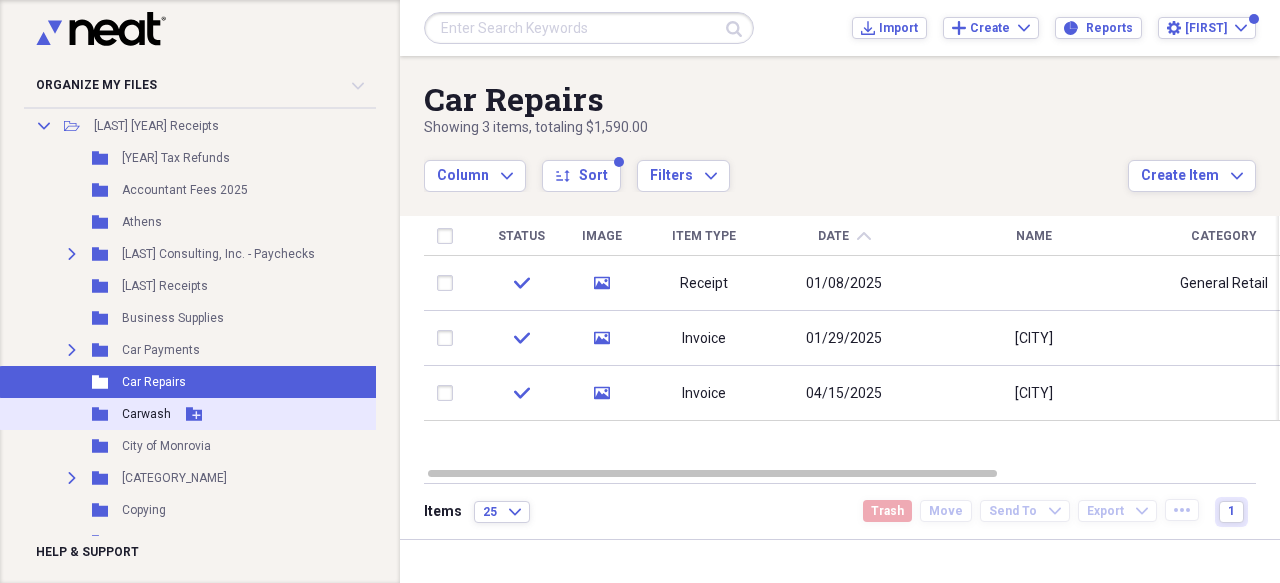 click on "Folder Carwash Add Folder" at bounding box center (196, 414) 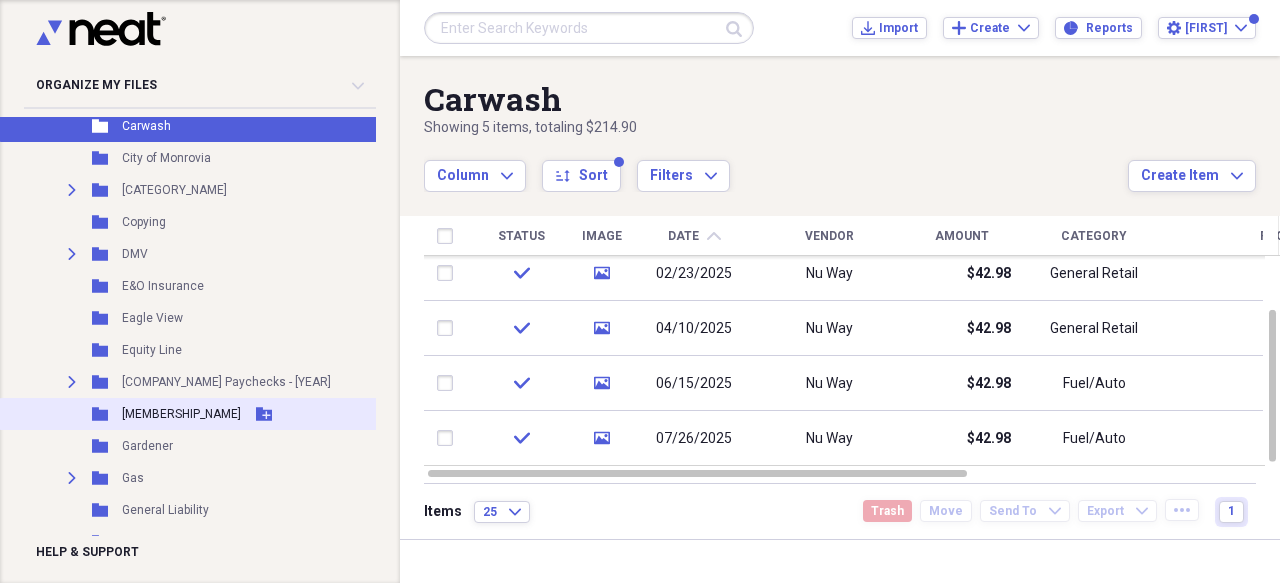 scroll, scrollTop: 755, scrollLeft: 0, axis: vertical 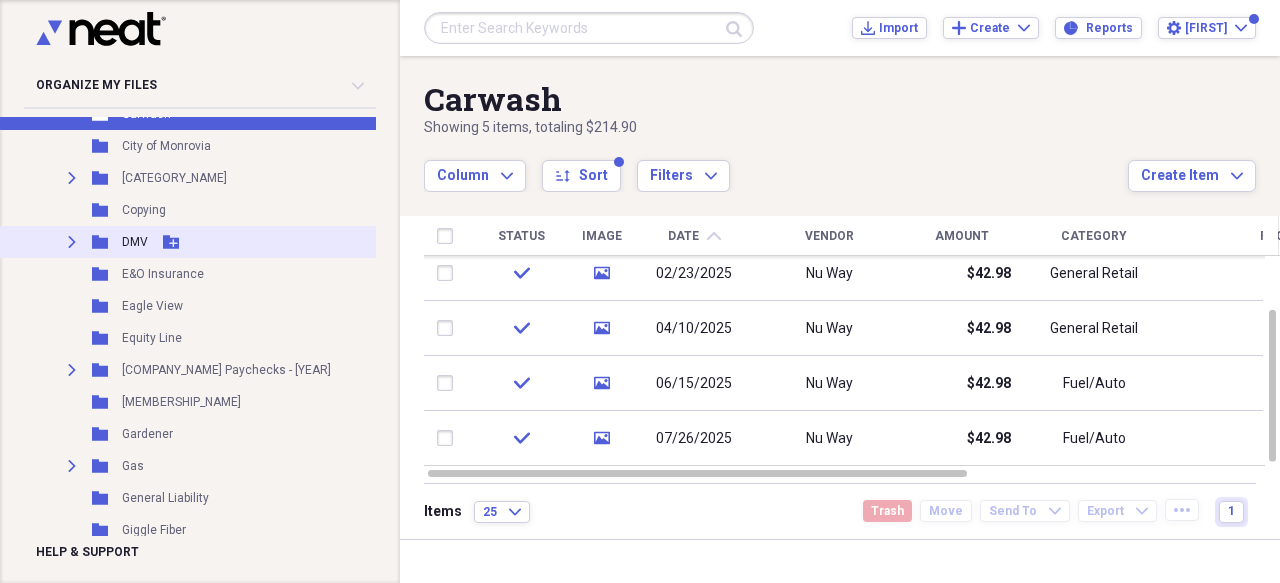 click on "Expand" 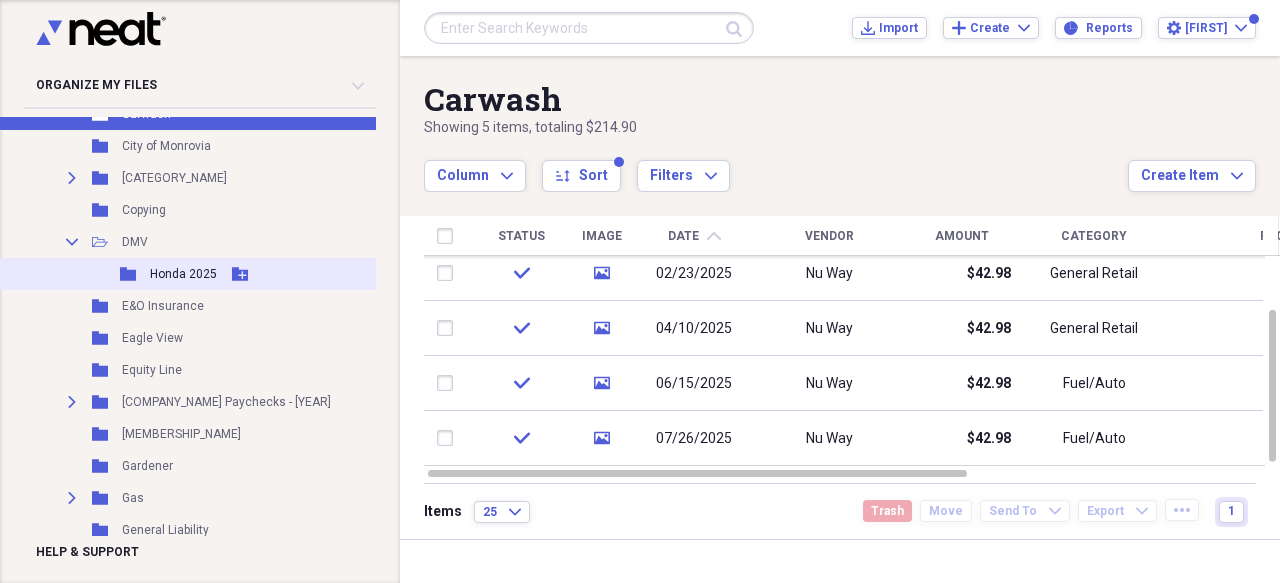 click on "Honda 2025" at bounding box center (183, 274) 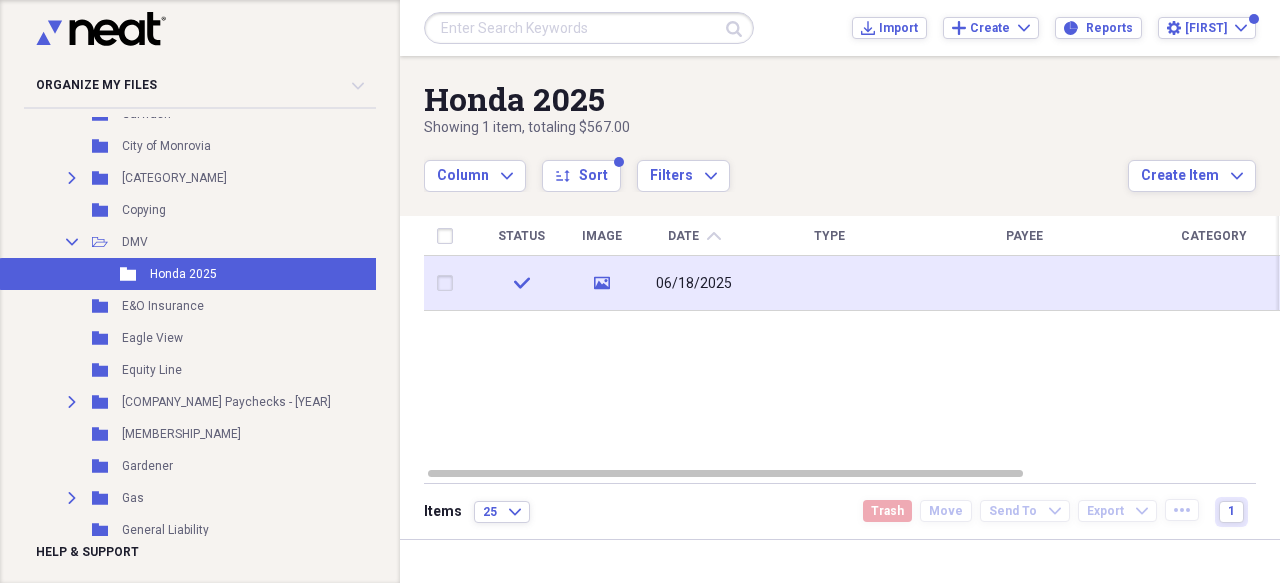 click on "06/18/2025" at bounding box center (694, 284) 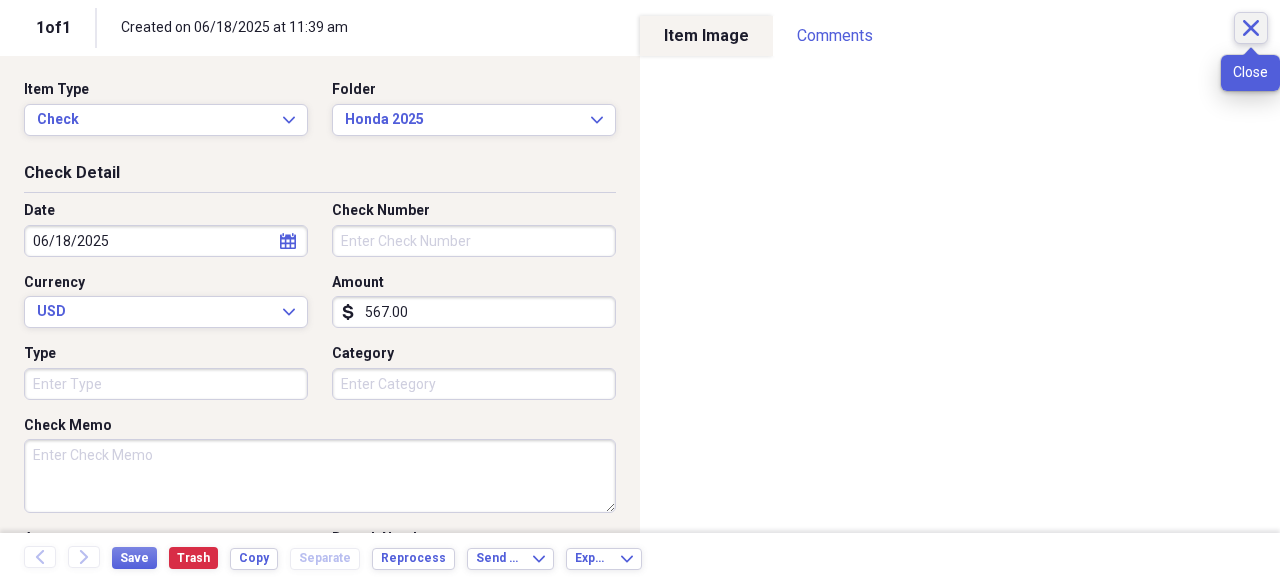 click on "Close" 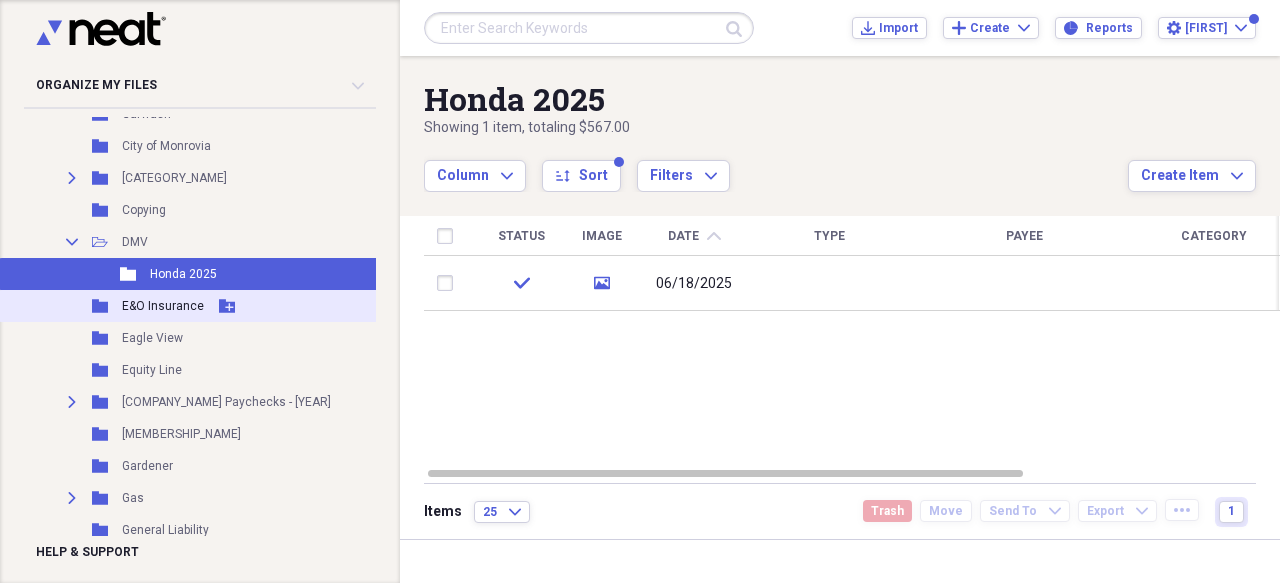 click on "E&O Insurance" at bounding box center [163, 306] 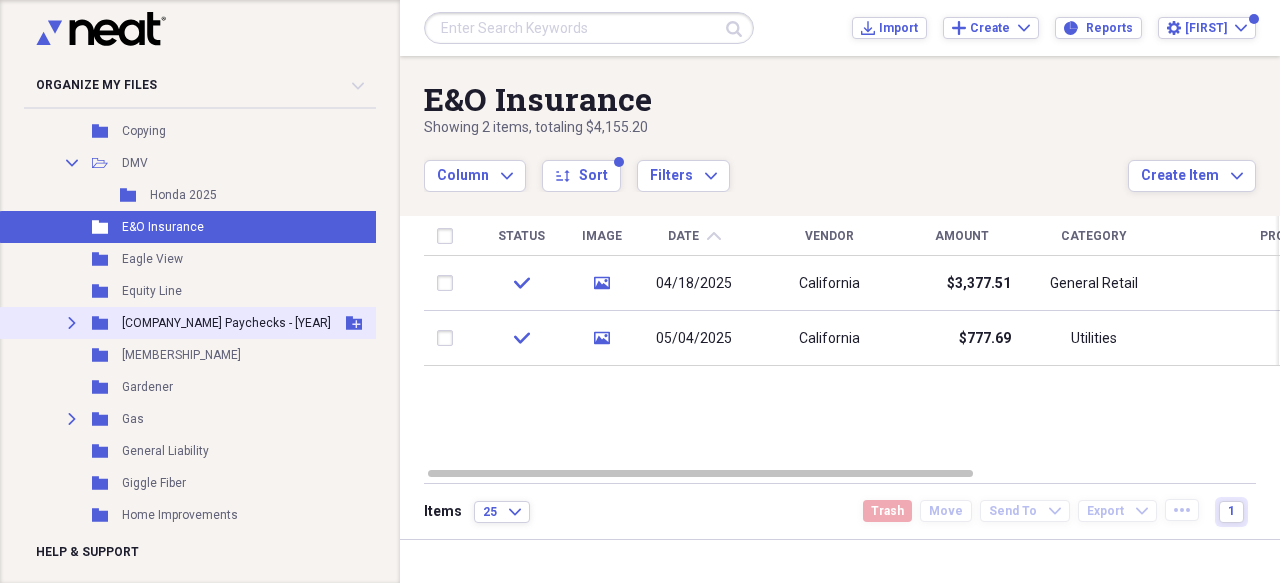 scroll, scrollTop: 955, scrollLeft: 0, axis: vertical 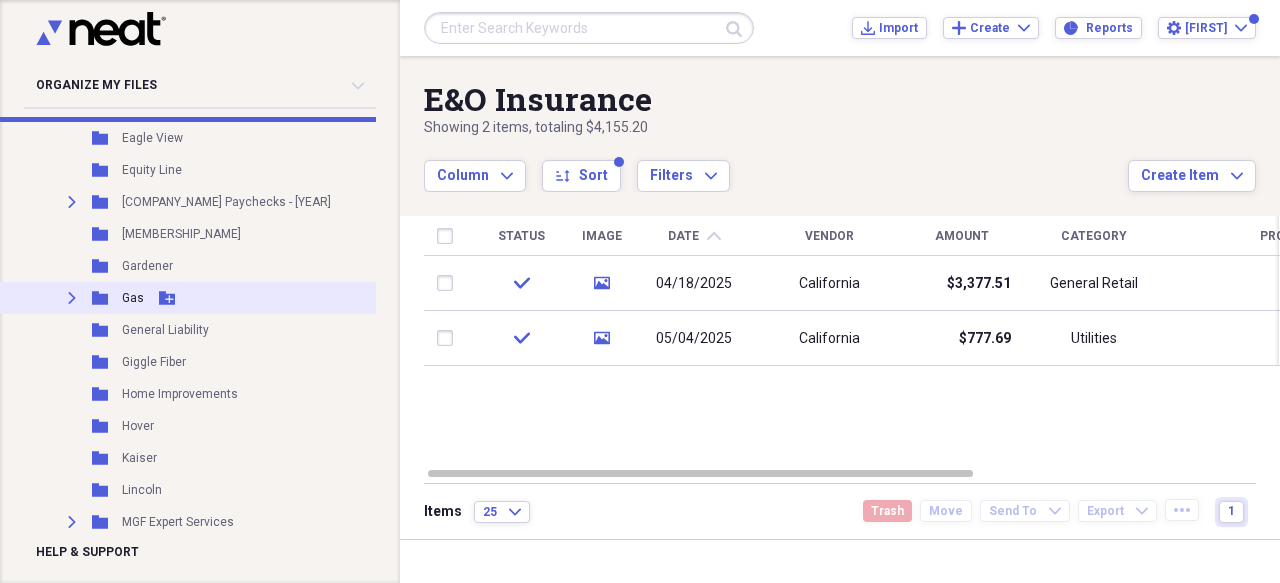 click 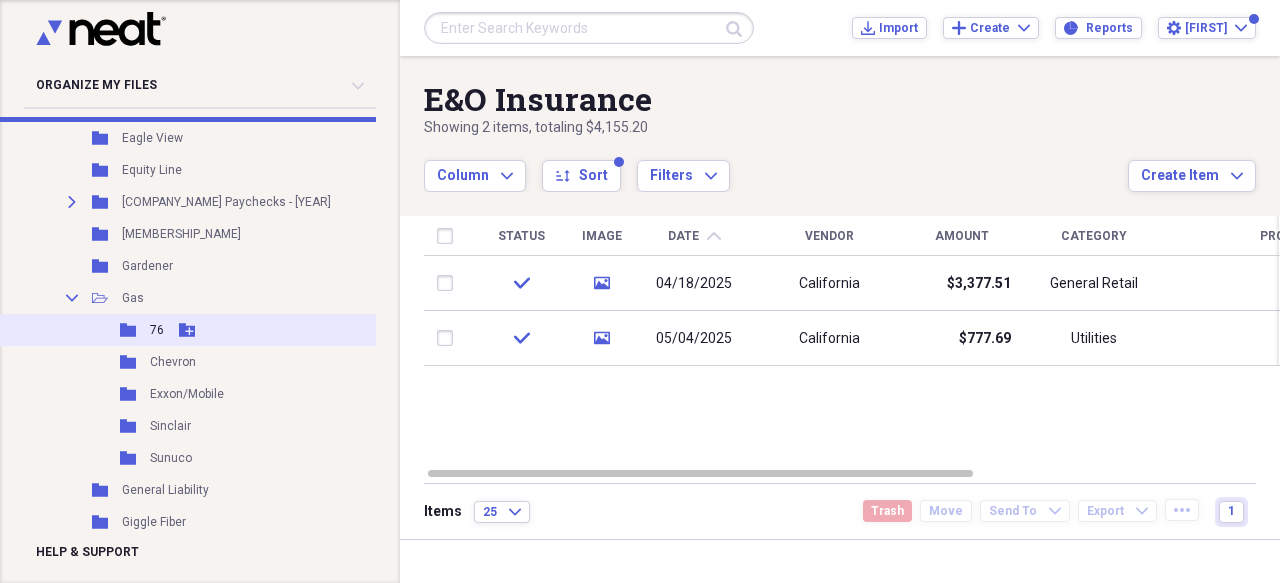 click on "76" at bounding box center [157, 330] 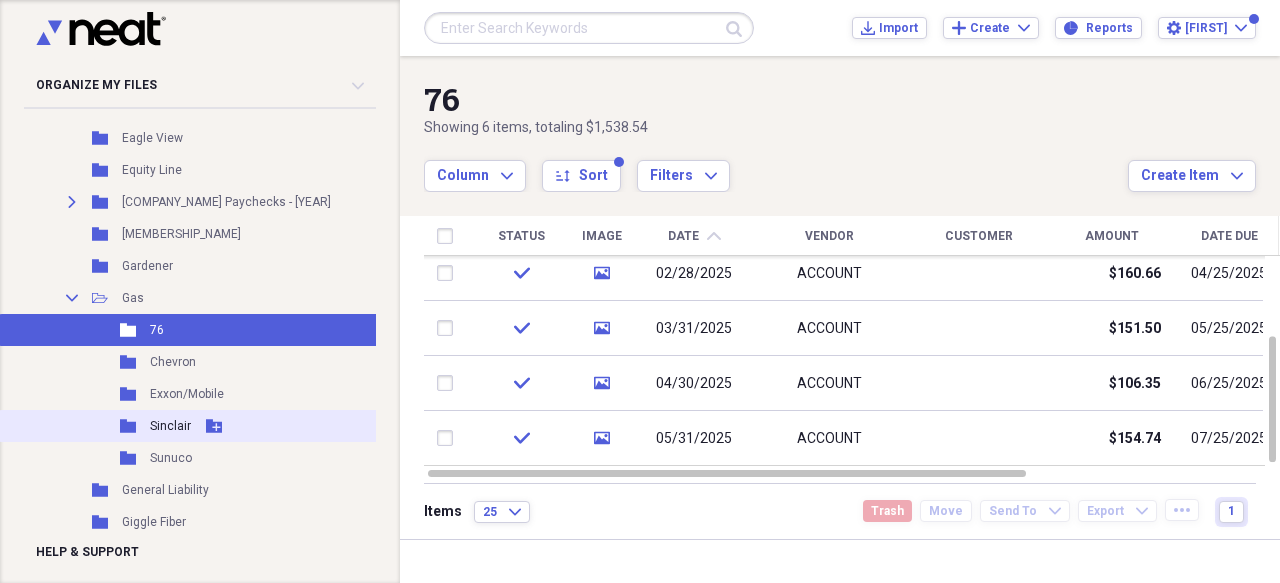 drag, startPoint x: 162, startPoint y: 367, endPoint x: 202, endPoint y: 427, distance: 72.11102 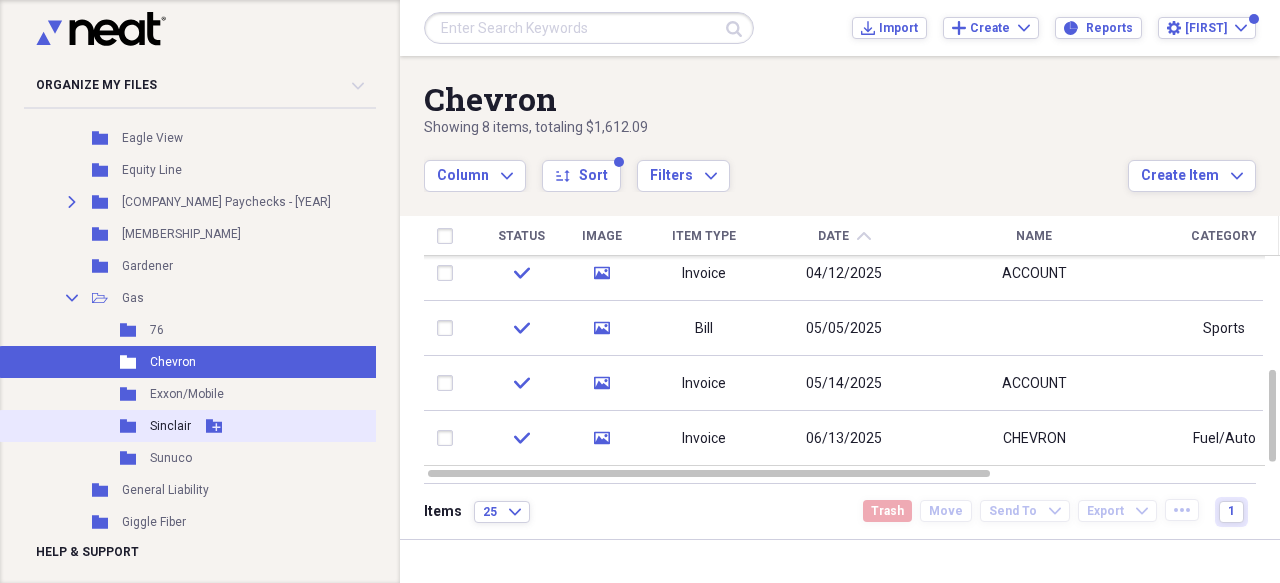 click on "Exxon/Mobile" at bounding box center [187, 394] 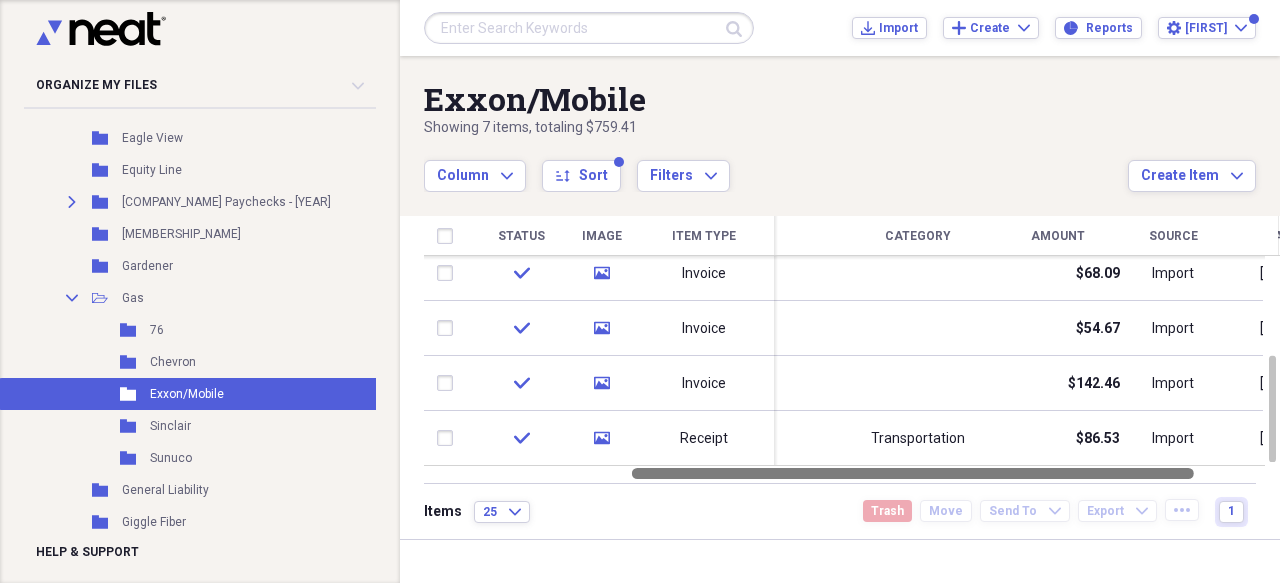 drag, startPoint x: 634, startPoint y: 473, endPoint x: 834, endPoint y: 481, distance: 200.15994 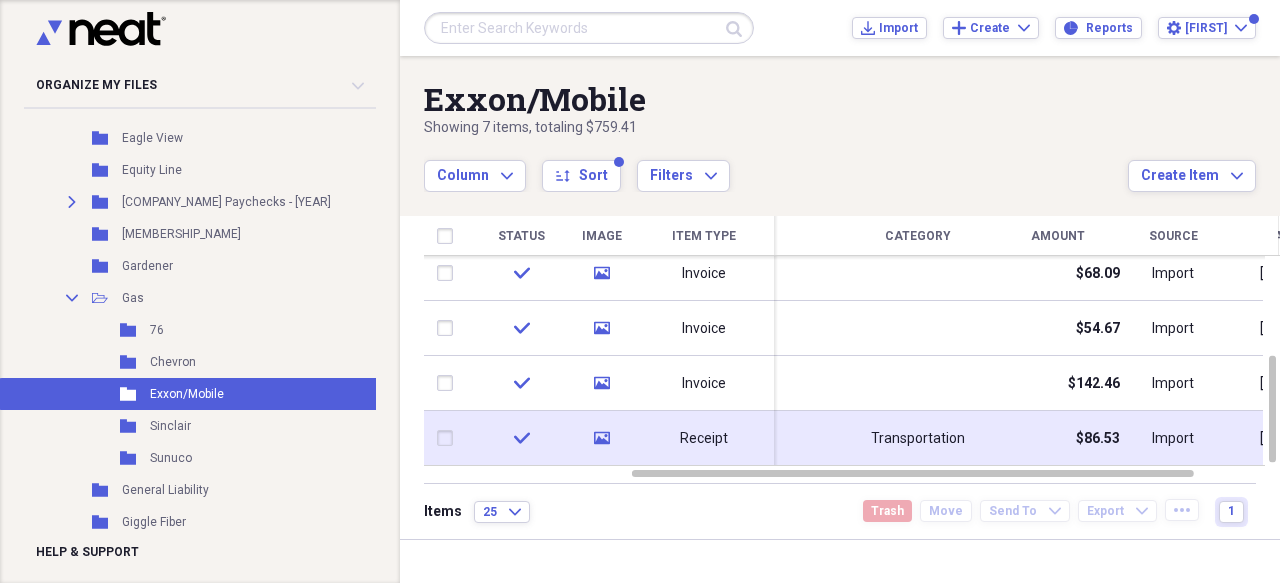 click on "Transportation" at bounding box center [918, 439] 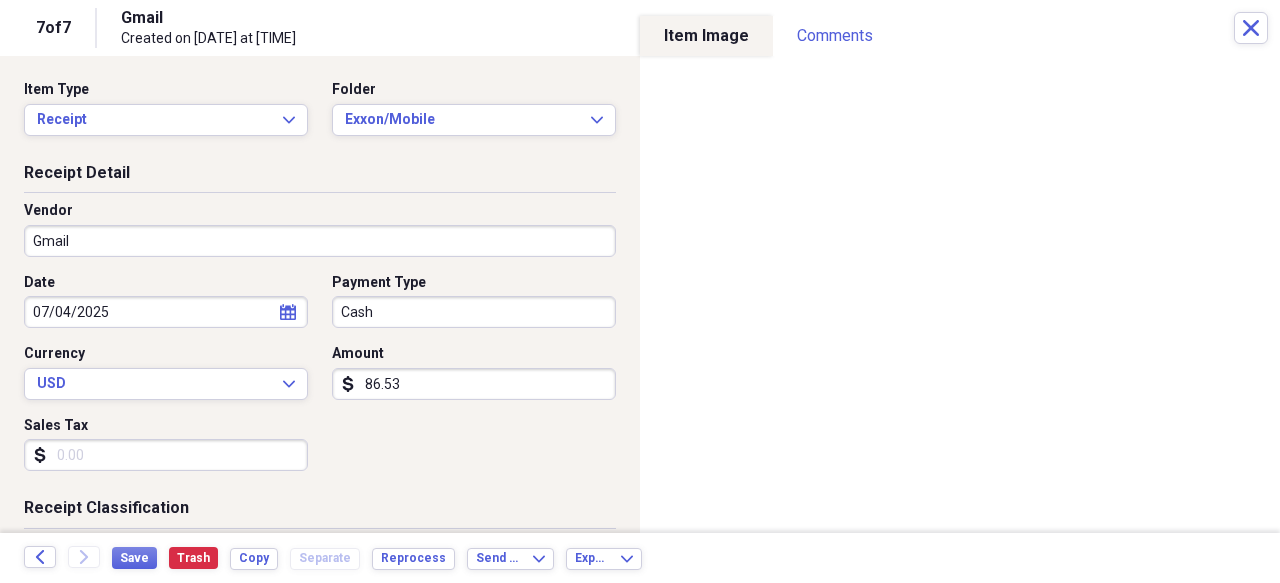 drag, startPoint x: 1273, startPoint y: 18, endPoint x: 1266, endPoint y: 53, distance: 35.69314 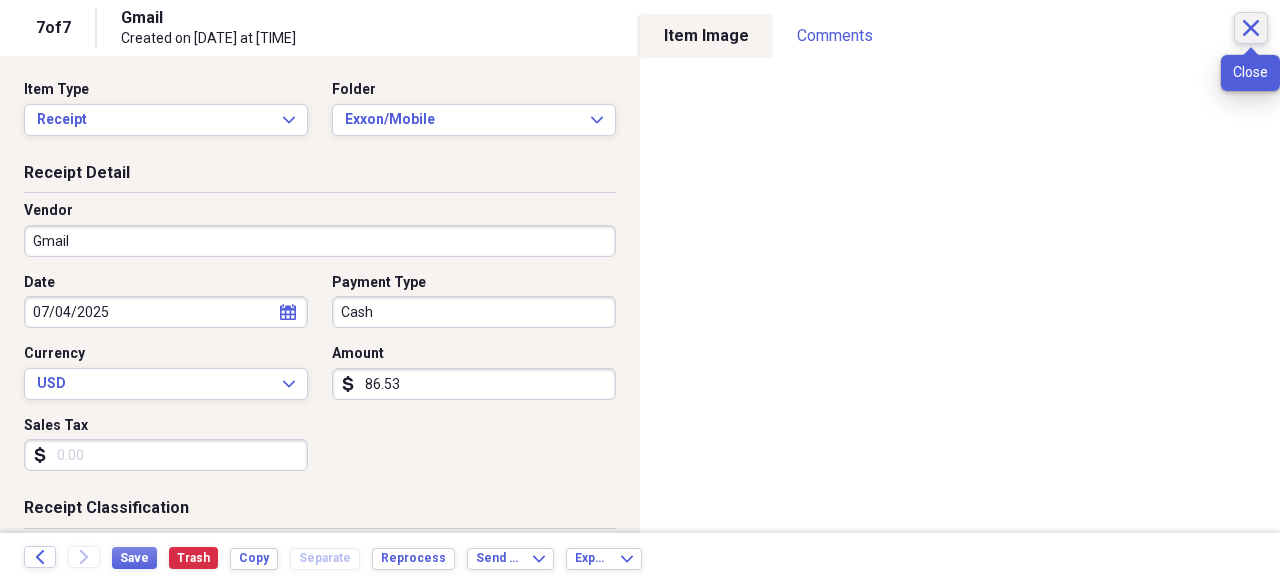 click on "Close" 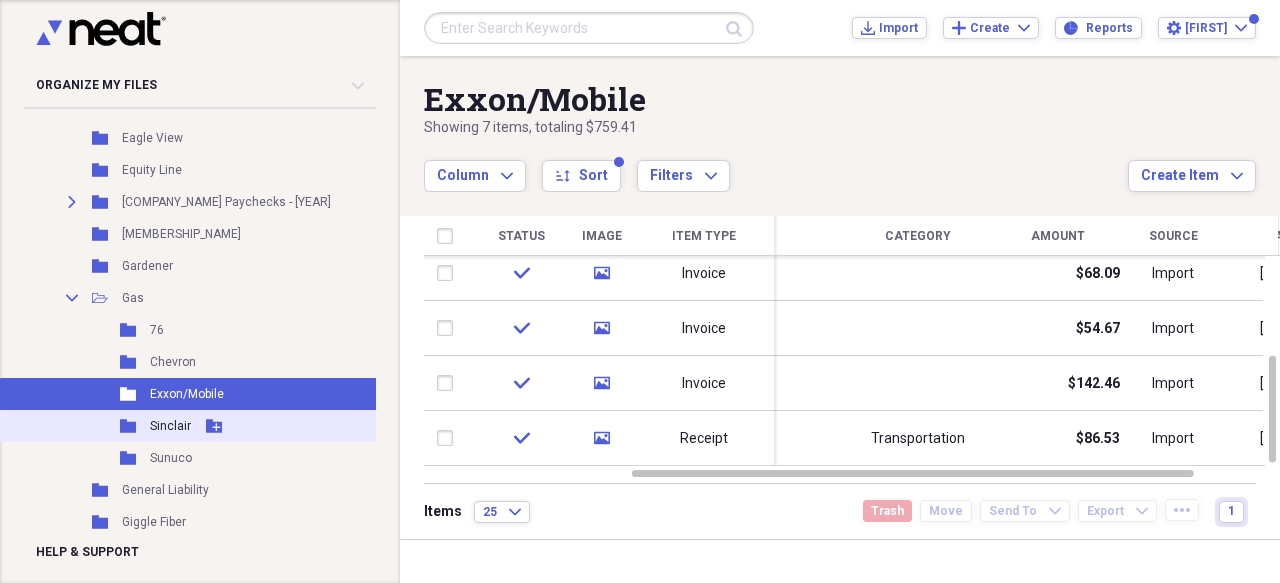 click on "Sinclair" at bounding box center (170, 426) 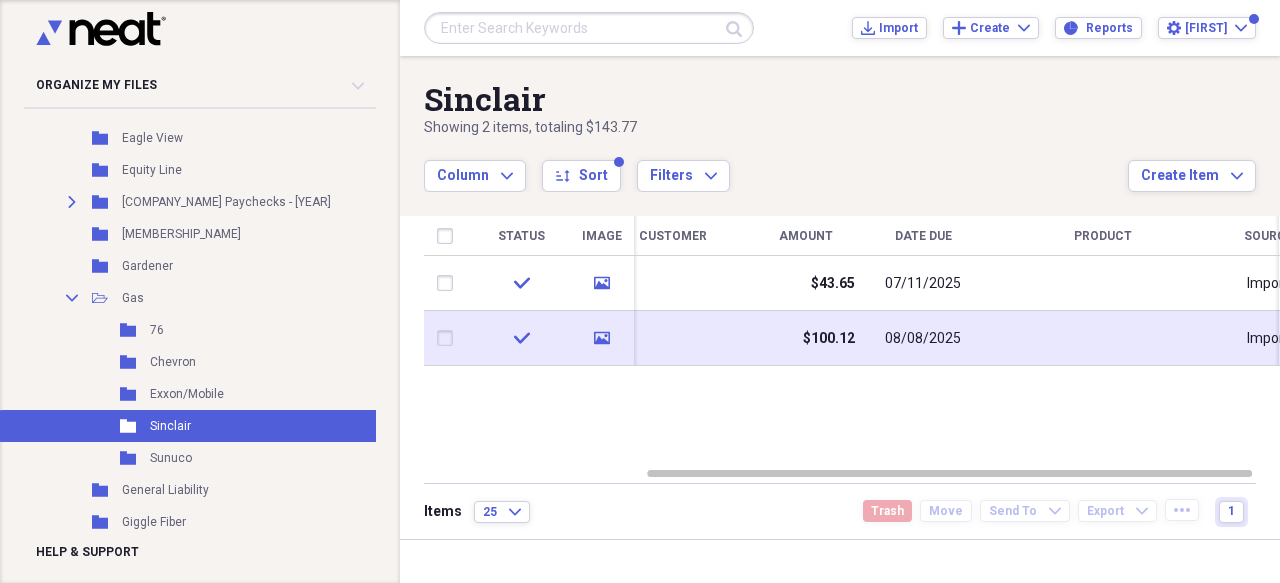 click at bounding box center [673, 338] 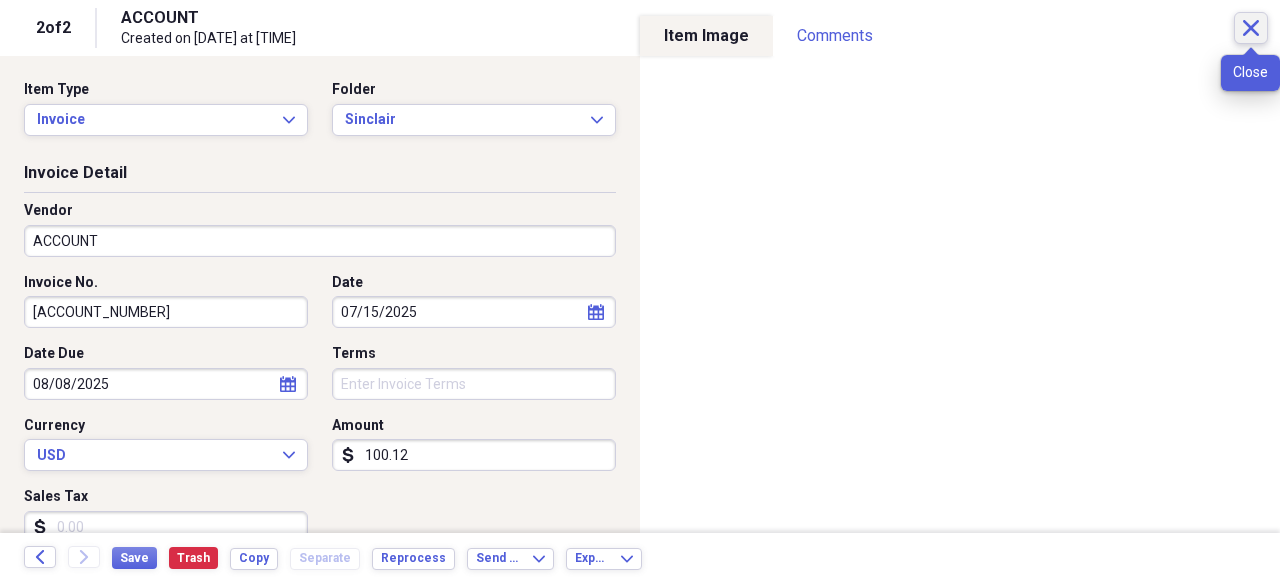 click 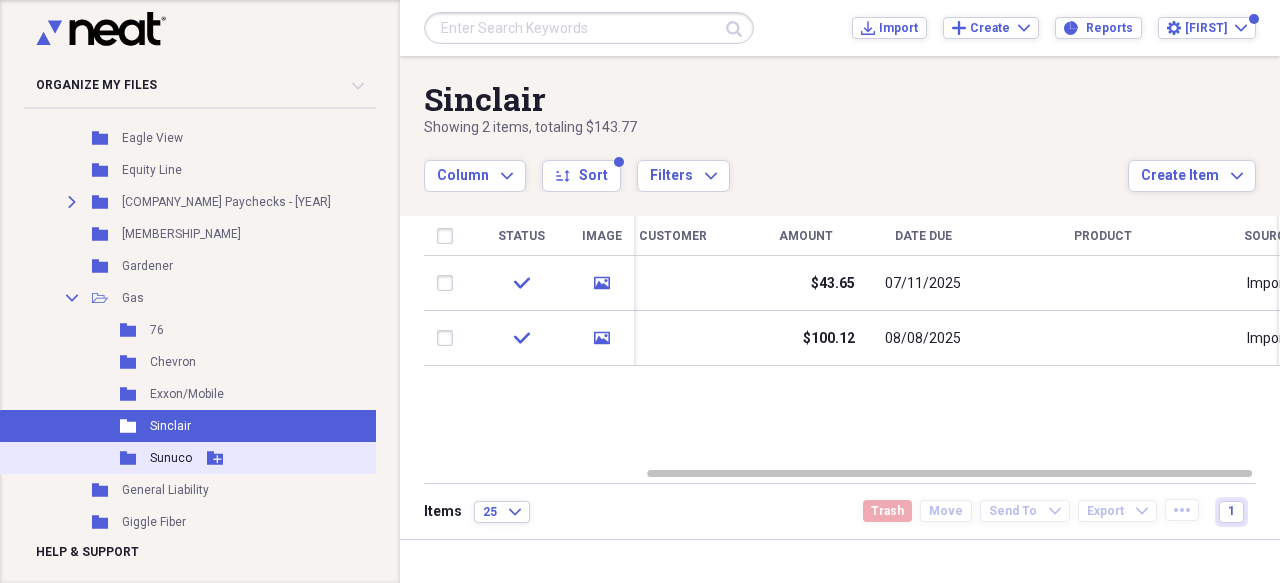 click on "Sunuco" at bounding box center [171, 458] 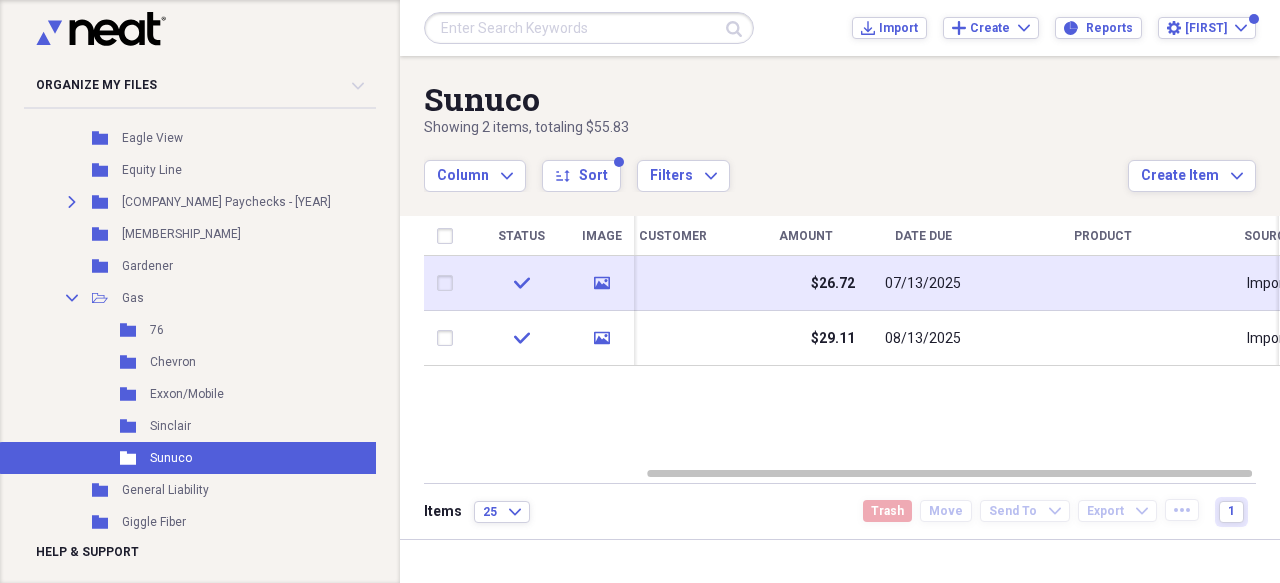 click at bounding box center (673, 283) 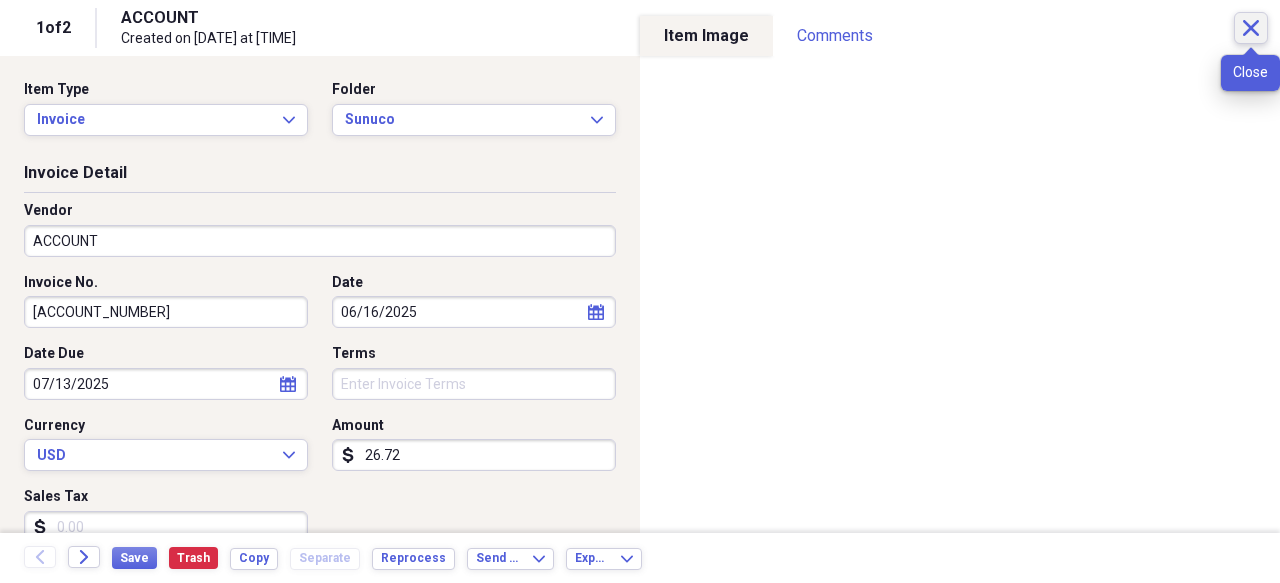 click on "Close" 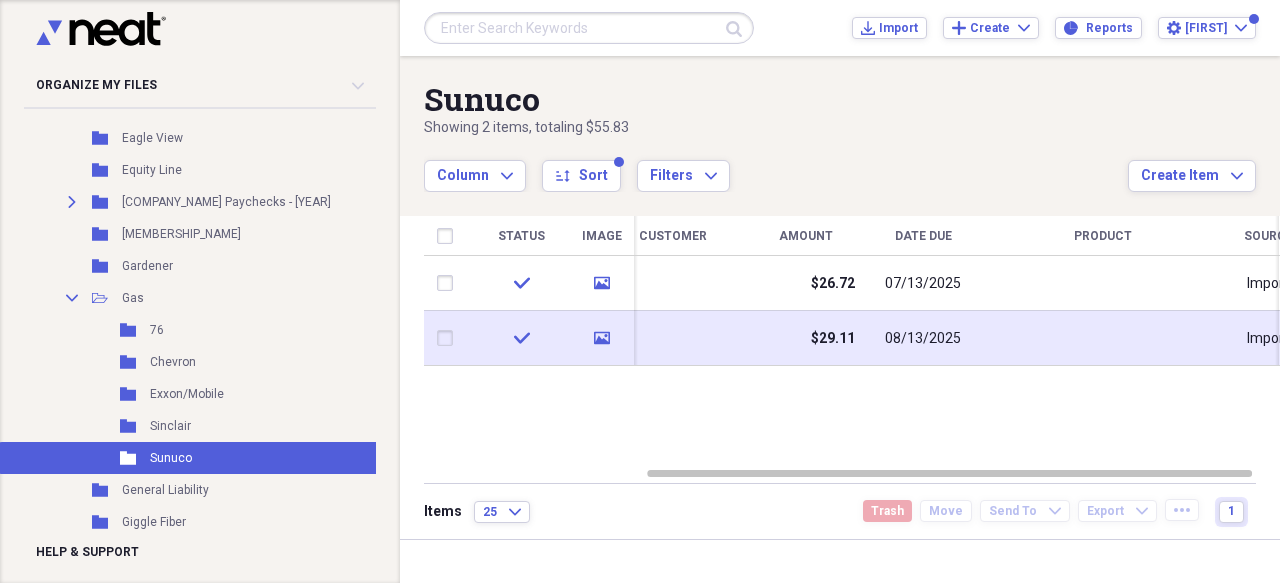 click on "$29.11" at bounding box center (805, 338) 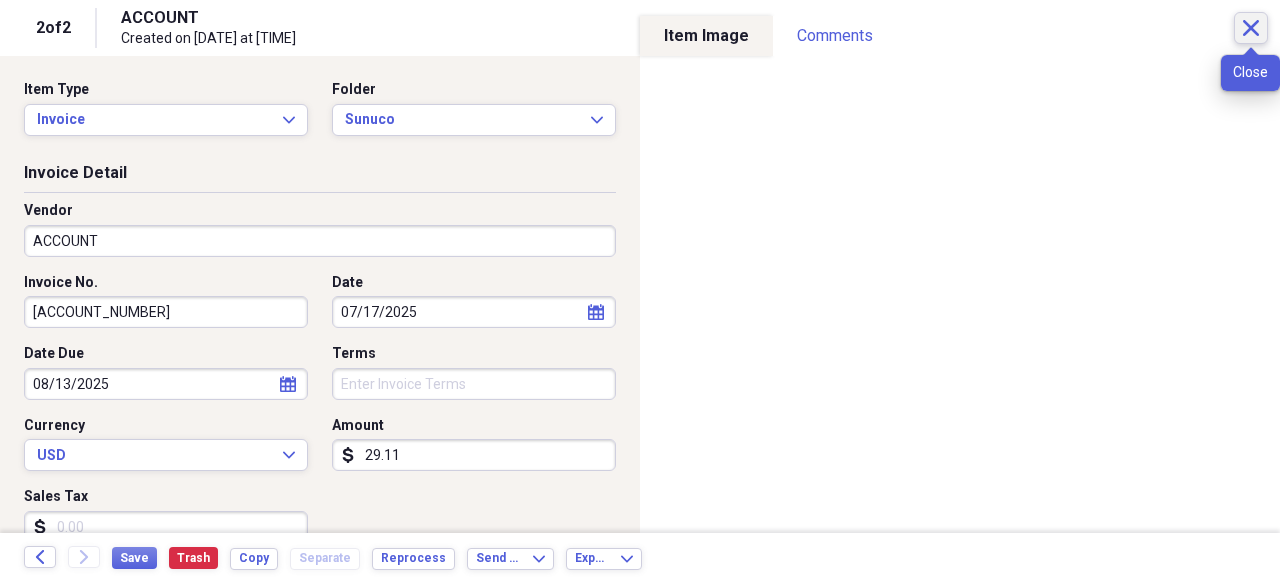 drag, startPoint x: 1246, startPoint y: 35, endPoint x: 1242, endPoint y: 59, distance: 24.33105 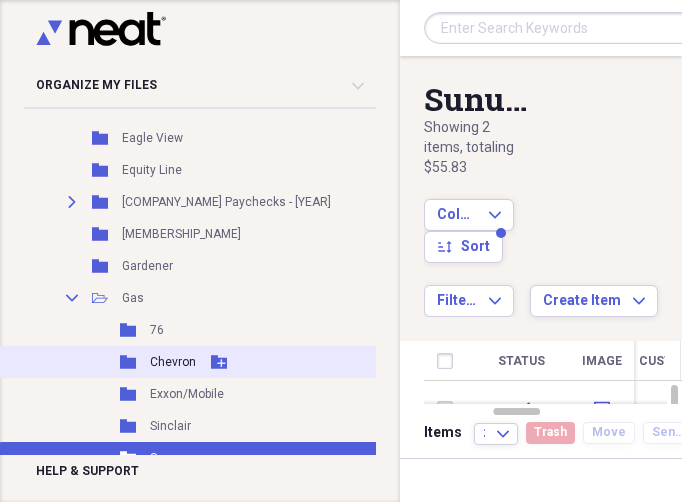 drag, startPoint x: 158, startPoint y: 325, endPoint x: 214, endPoint y: 361, distance: 66.573265 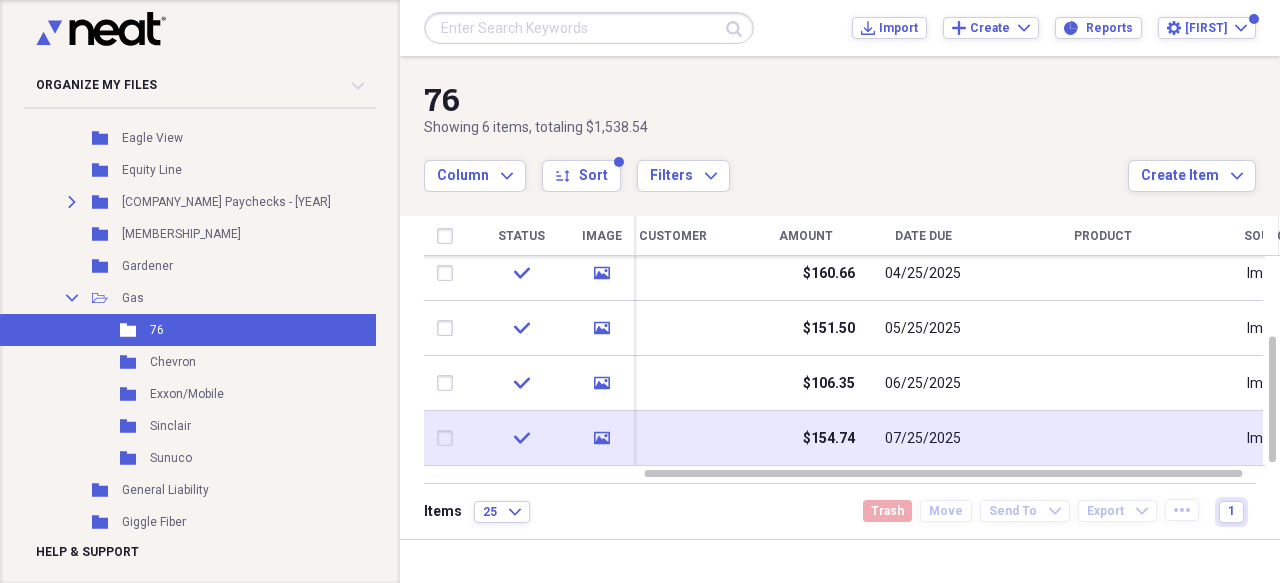 click at bounding box center [673, 438] 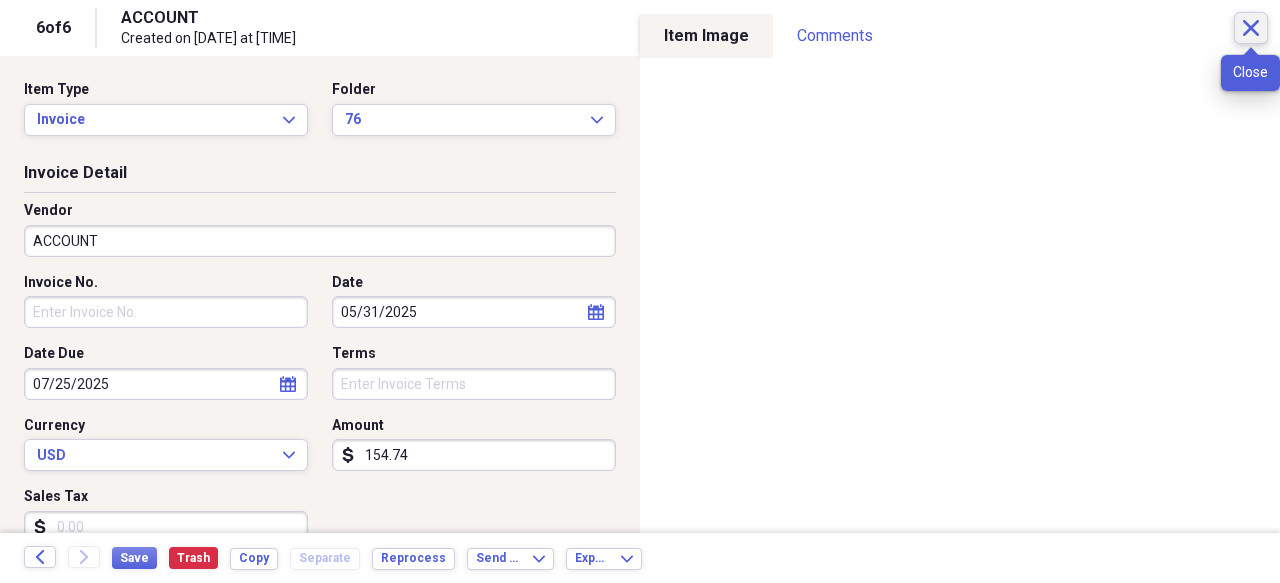 click on "Close" 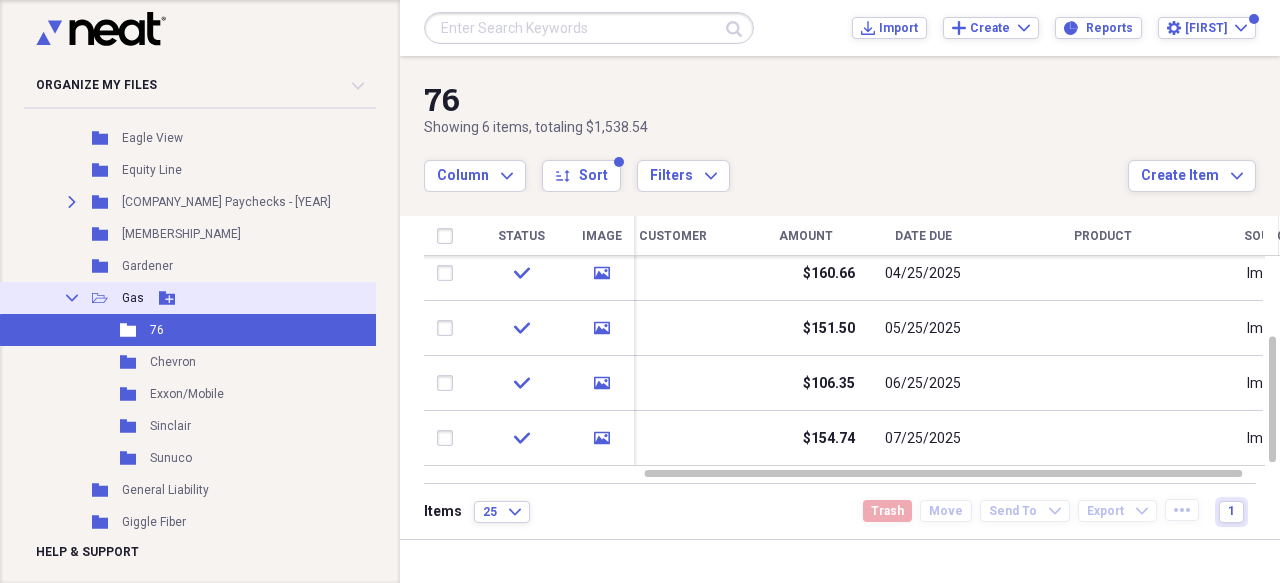 click on "Collapse" 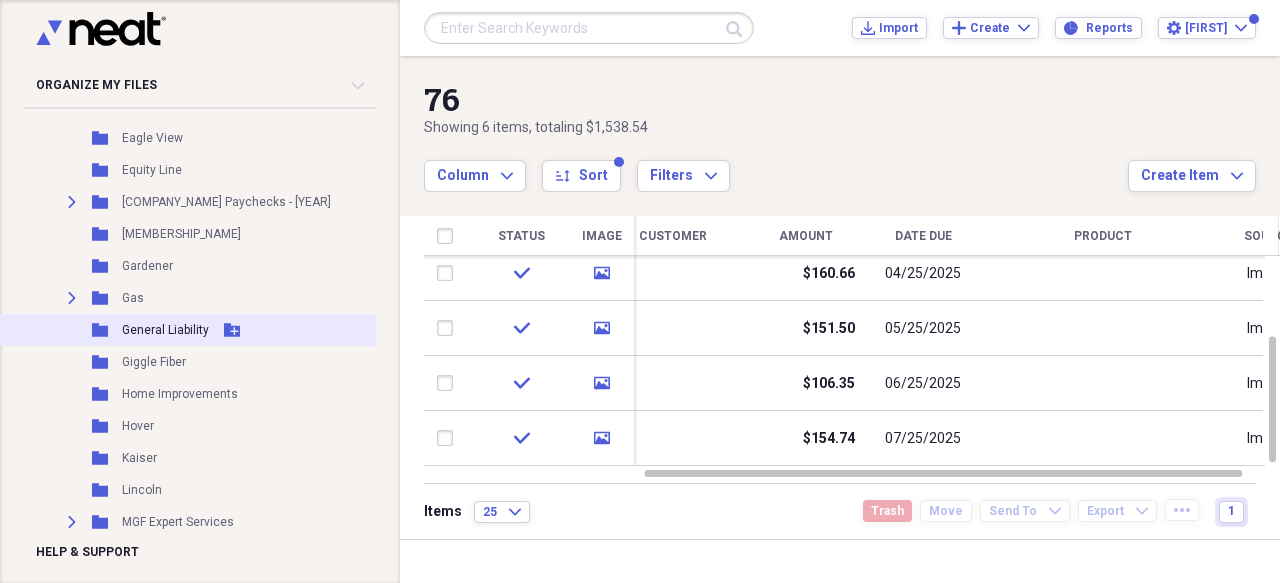 click on "General Liability" at bounding box center [165, 330] 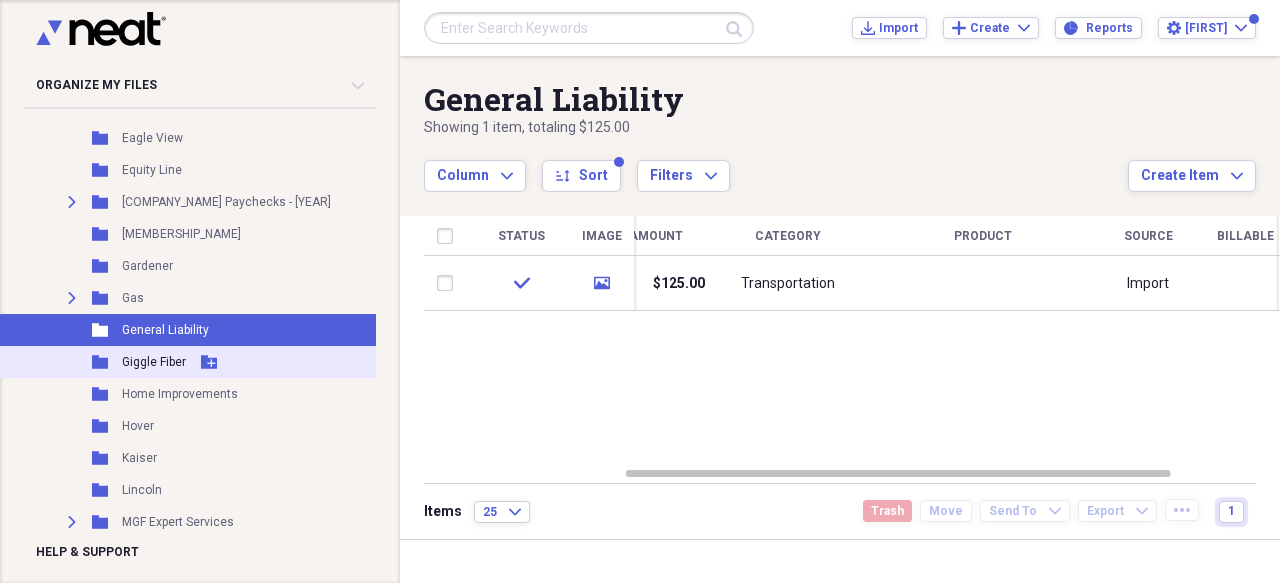 click on "Giggle Fiber" at bounding box center (154, 362) 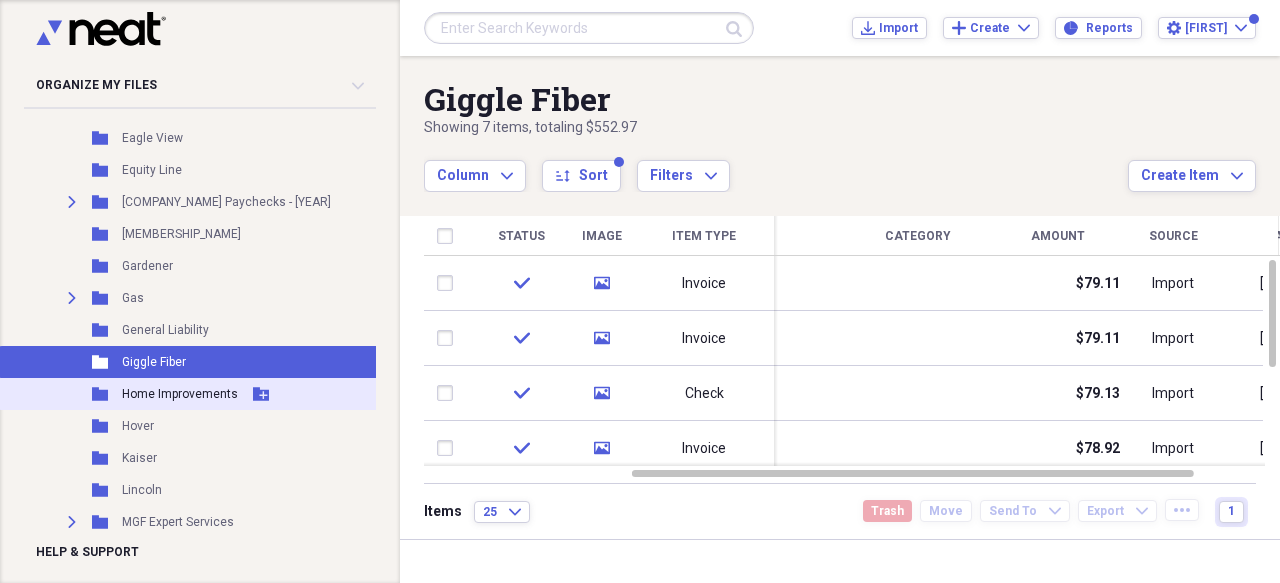 click on "Home Improvements" at bounding box center (180, 394) 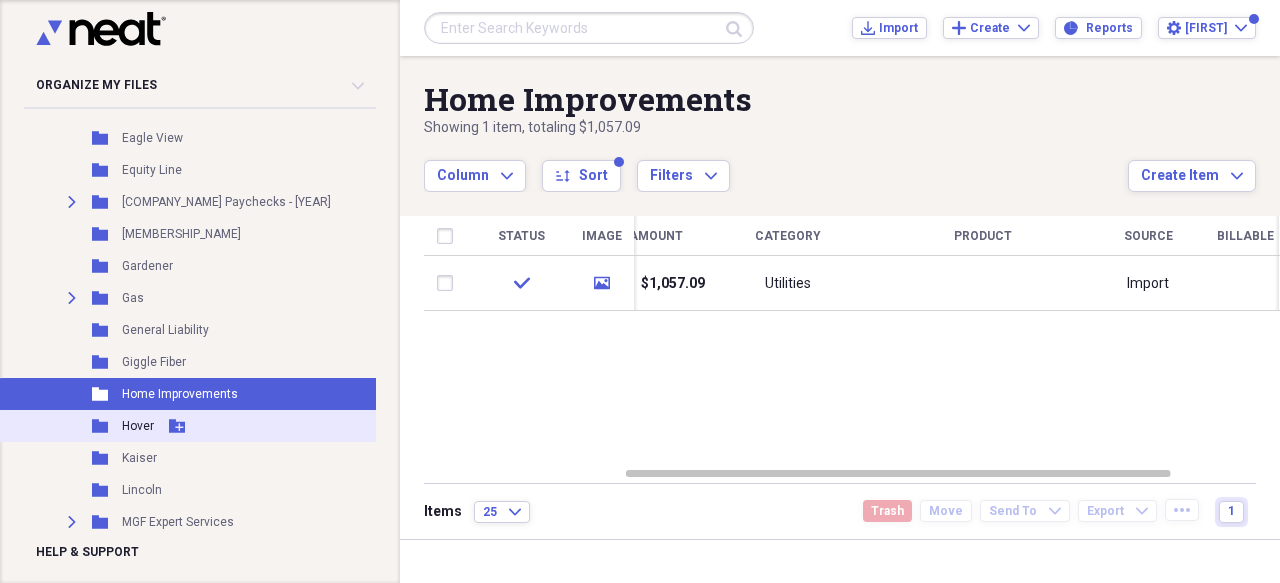 click on "Folder Hover Add Folder" at bounding box center (196, 426) 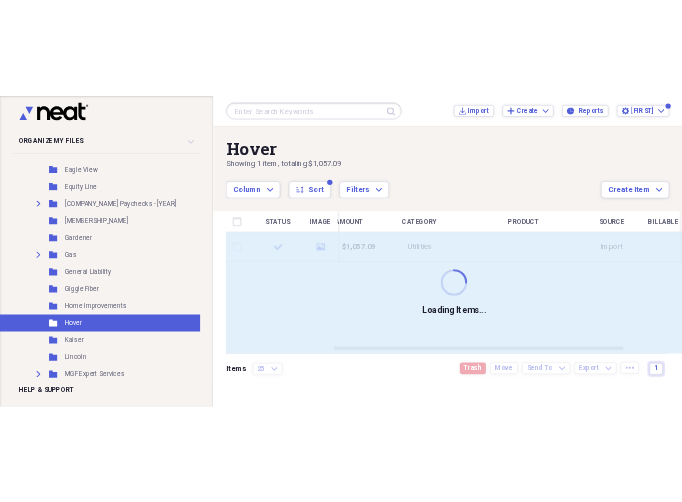 scroll, scrollTop: 1155, scrollLeft: 0, axis: vertical 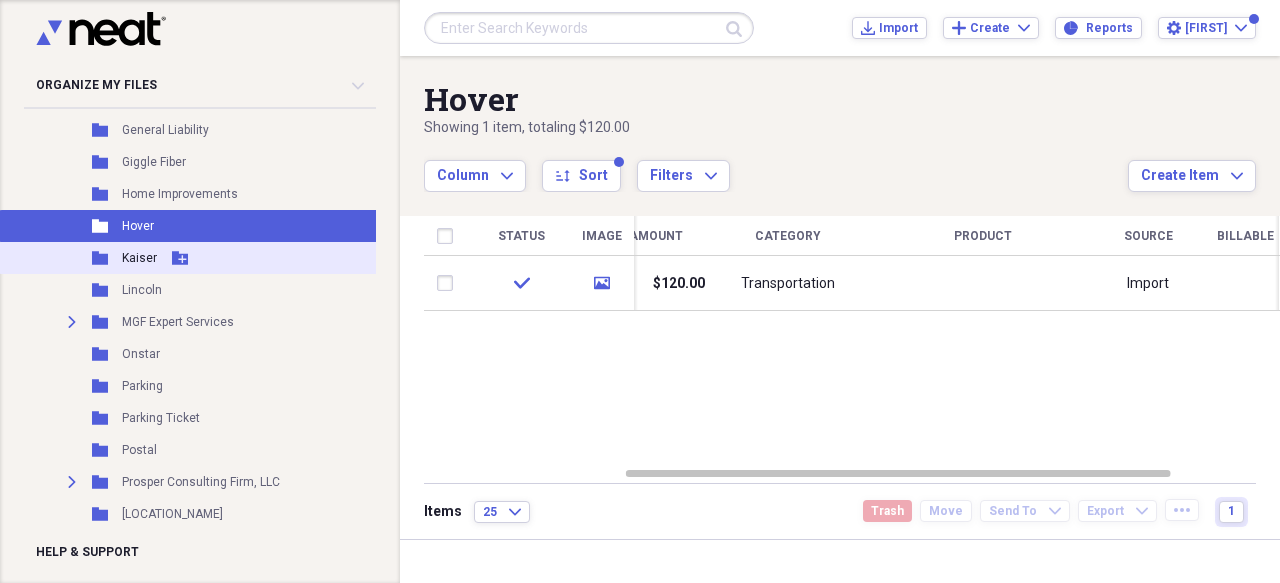 click on "Kaiser" at bounding box center [139, 258] 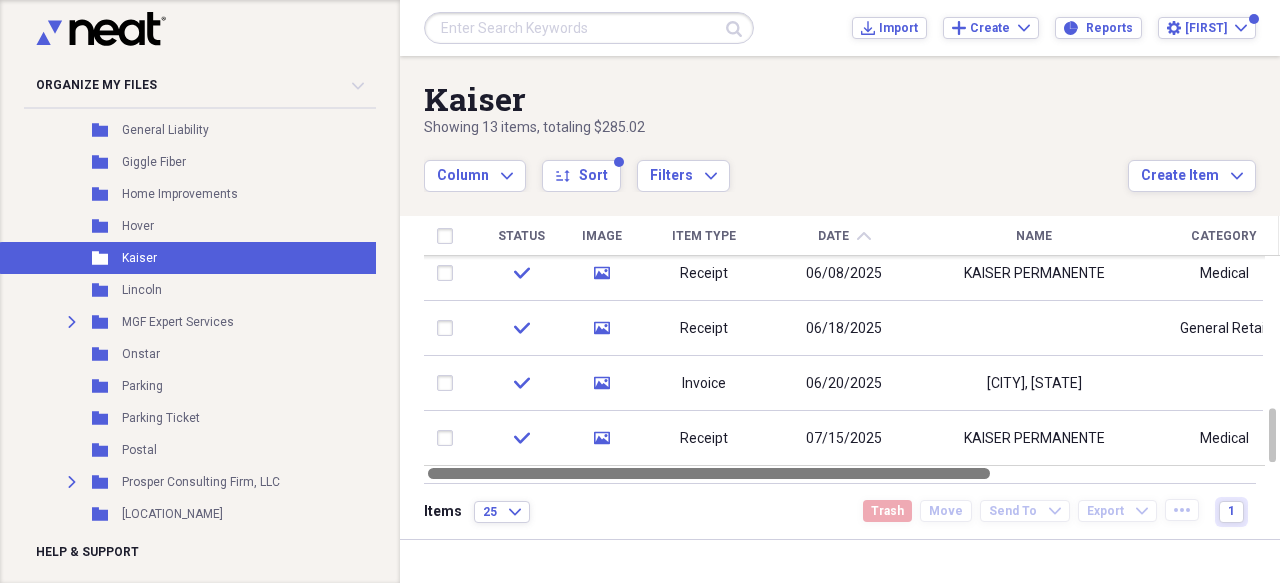 drag, startPoint x: 878, startPoint y: 471, endPoint x: 570, endPoint y: 476, distance: 308.0406 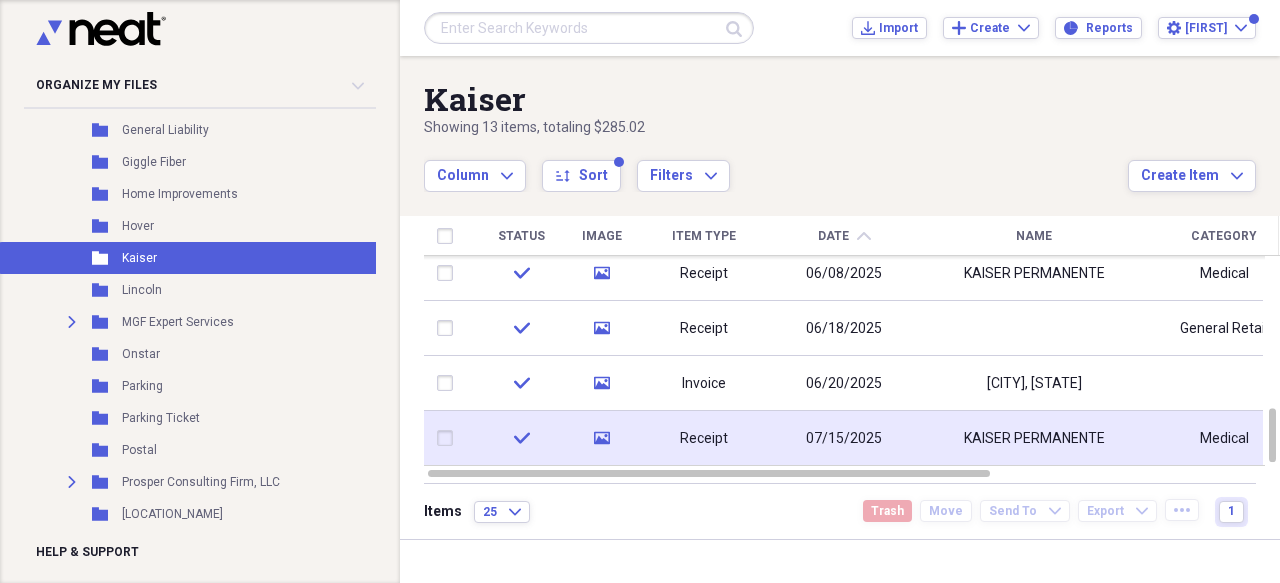 click on "07/15/2025" at bounding box center (844, 438) 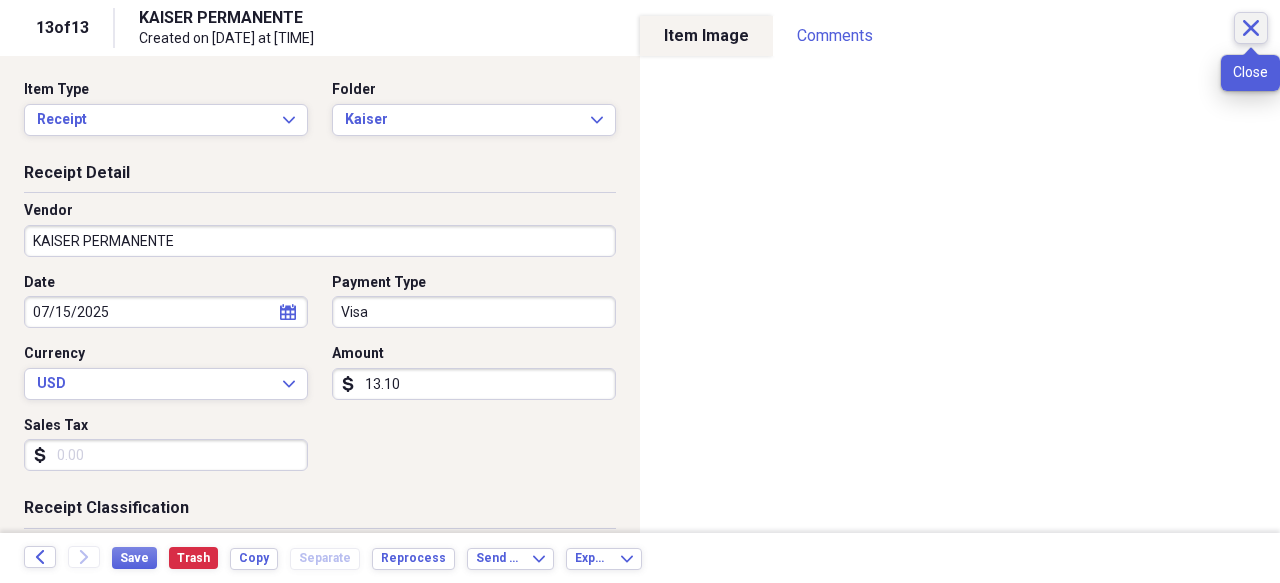 click 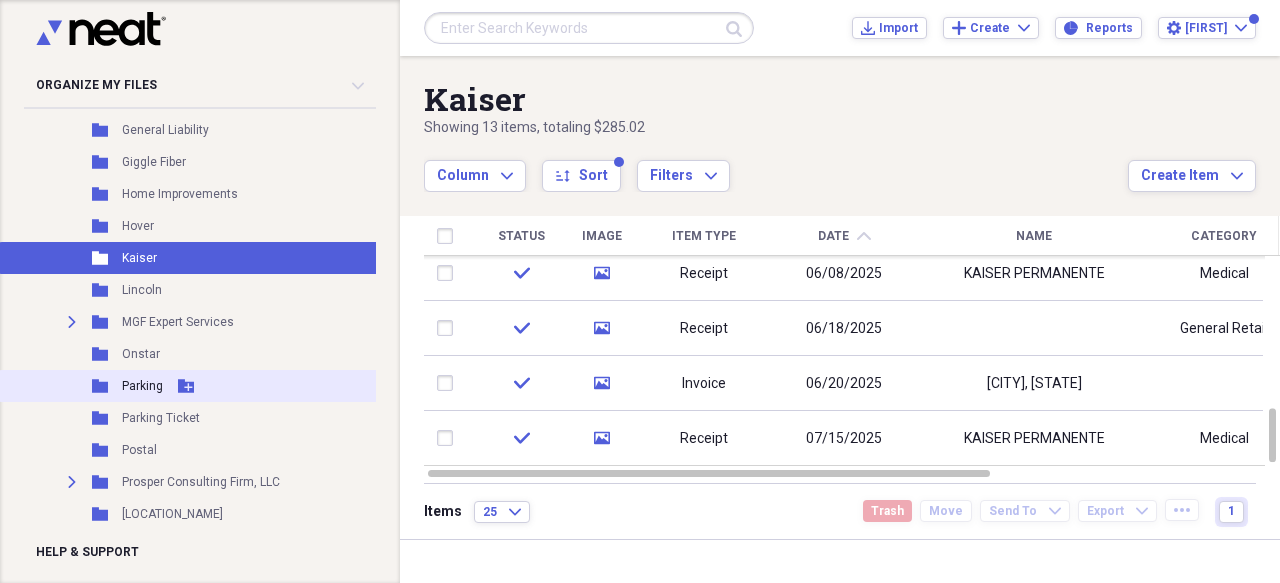 click on "Parking" at bounding box center (142, 386) 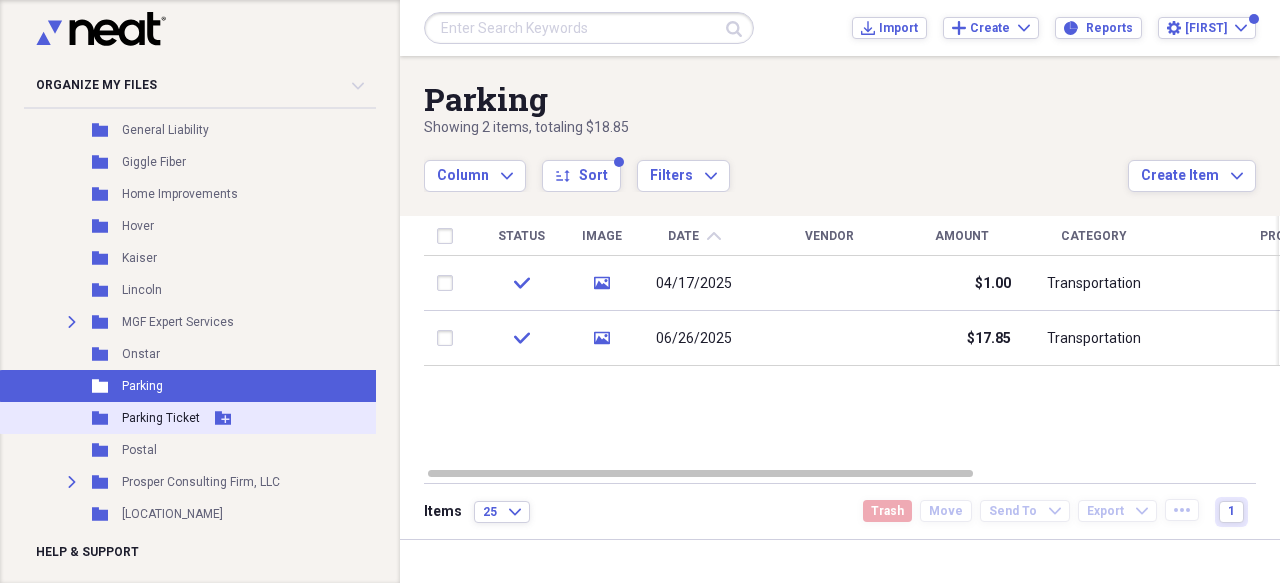 click on "Parking Ticket" at bounding box center (161, 418) 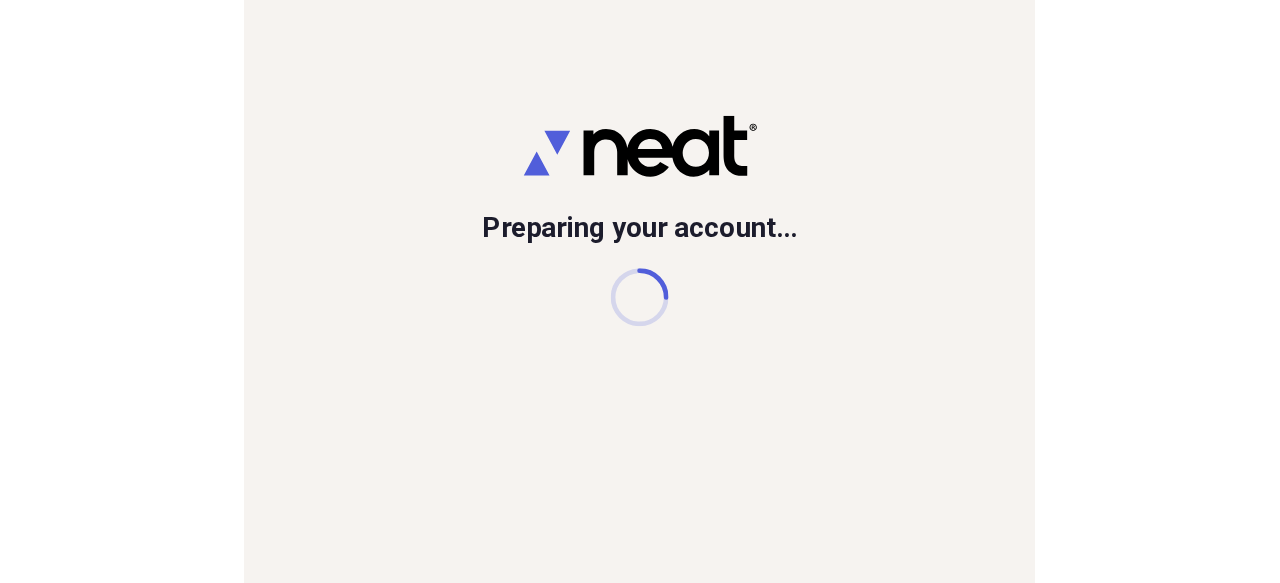 scroll, scrollTop: 0, scrollLeft: 0, axis: both 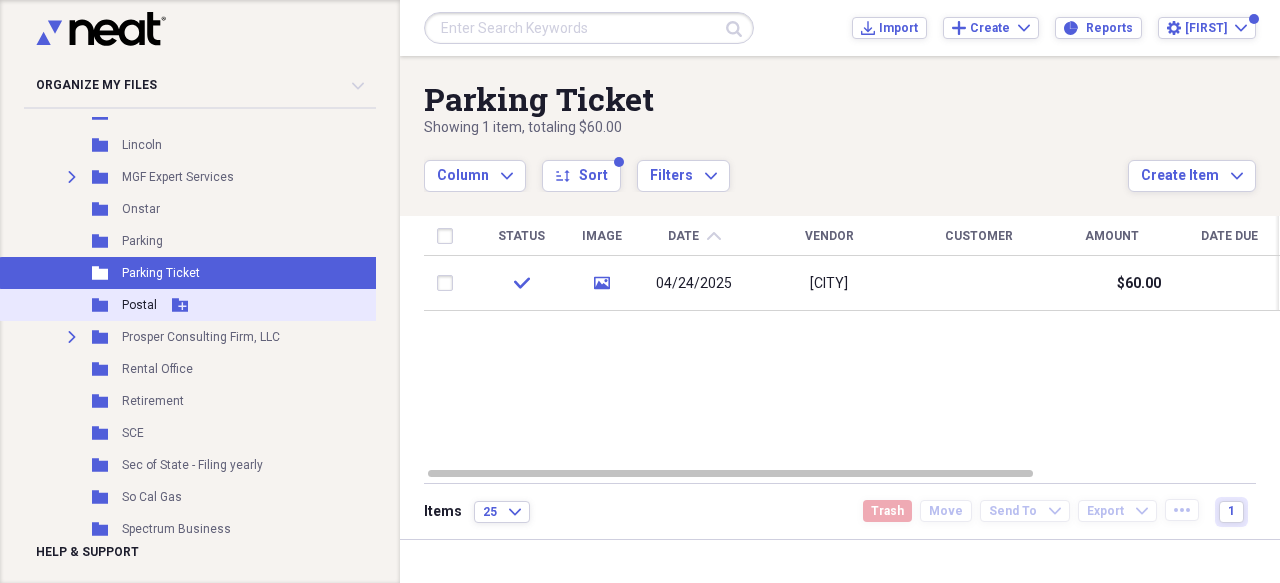 click on "Postal" at bounding box center [139, 305] 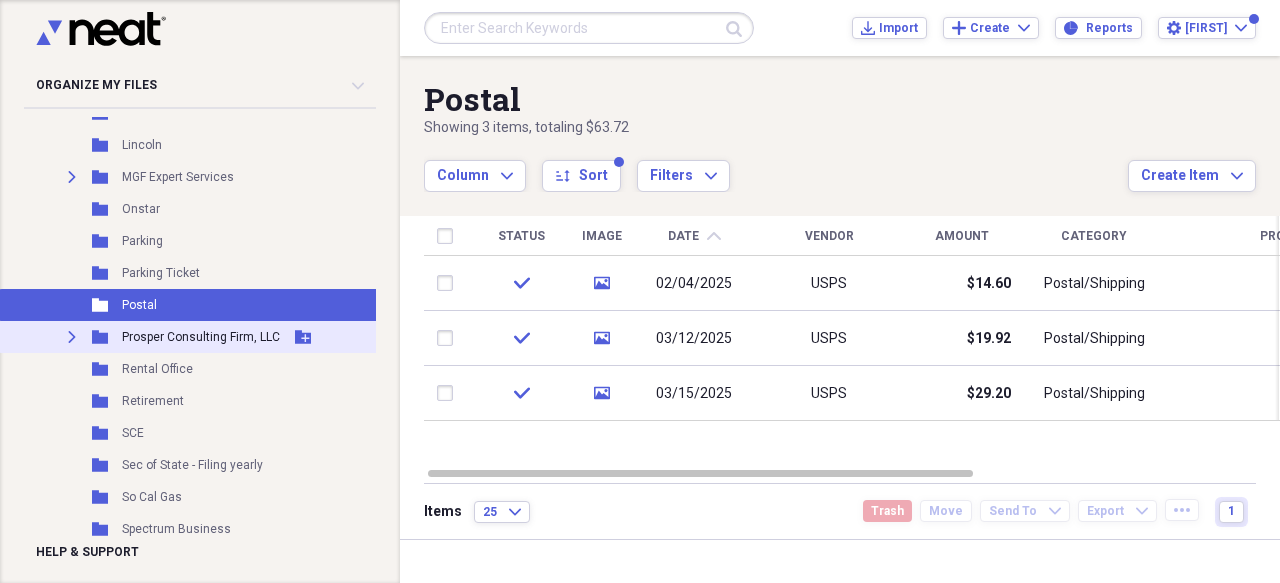 scroll, scrollTop: 1400, scrollLeft: 0, axis: vertical 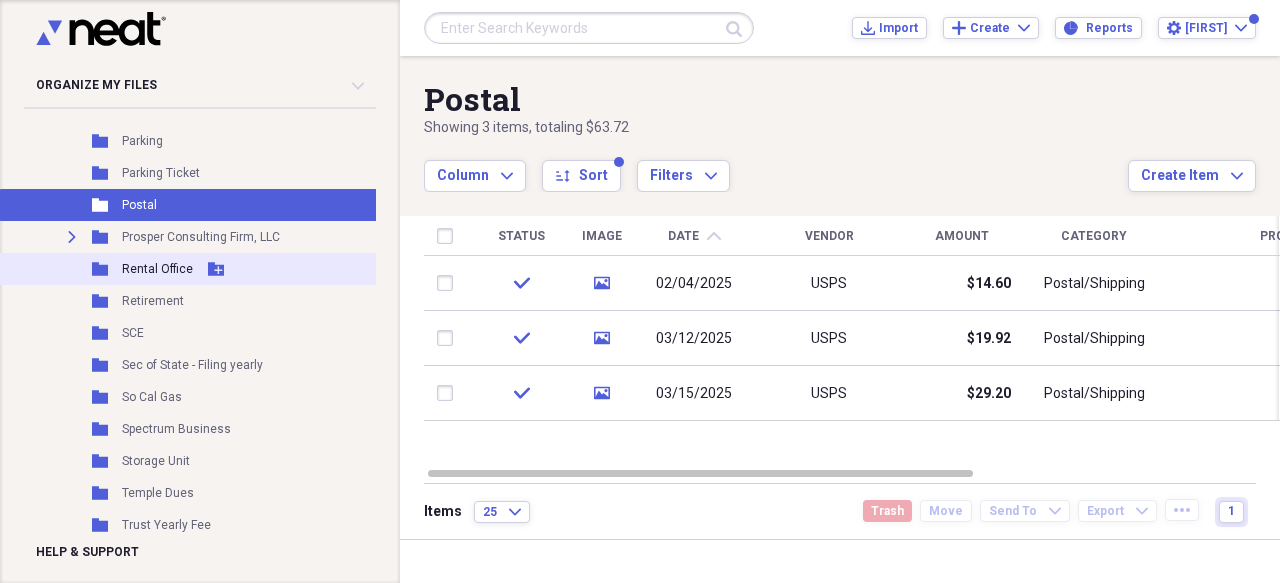 click on "[LOCATION_NAME]" at bounding box center (157, 269) 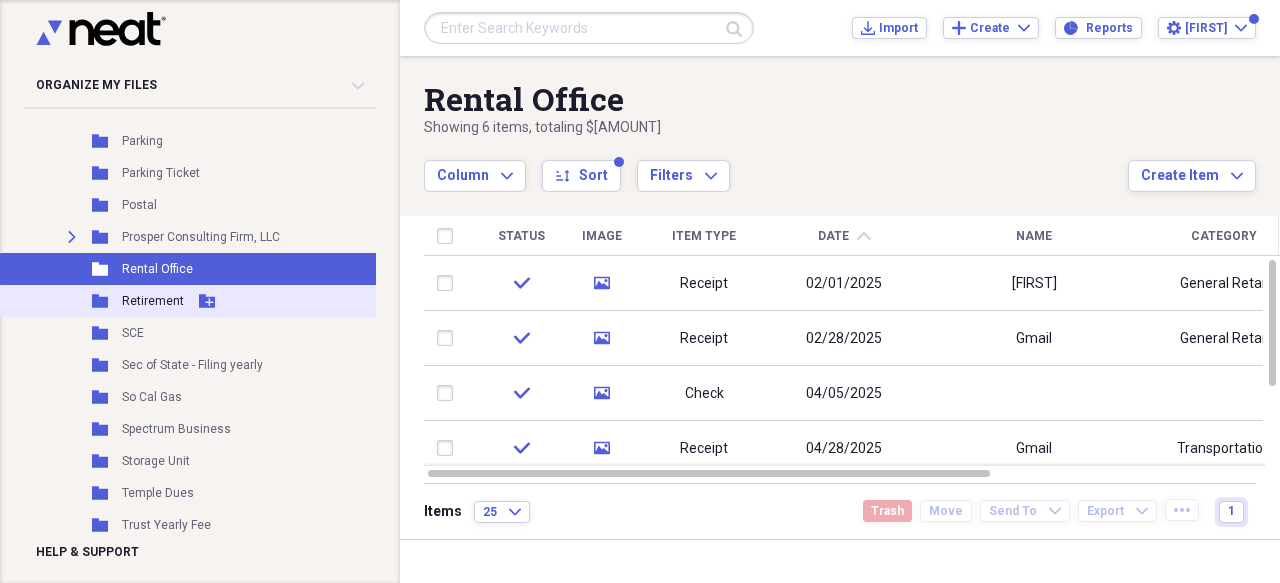 click on "Retirement" at bounding box center (153, 301) 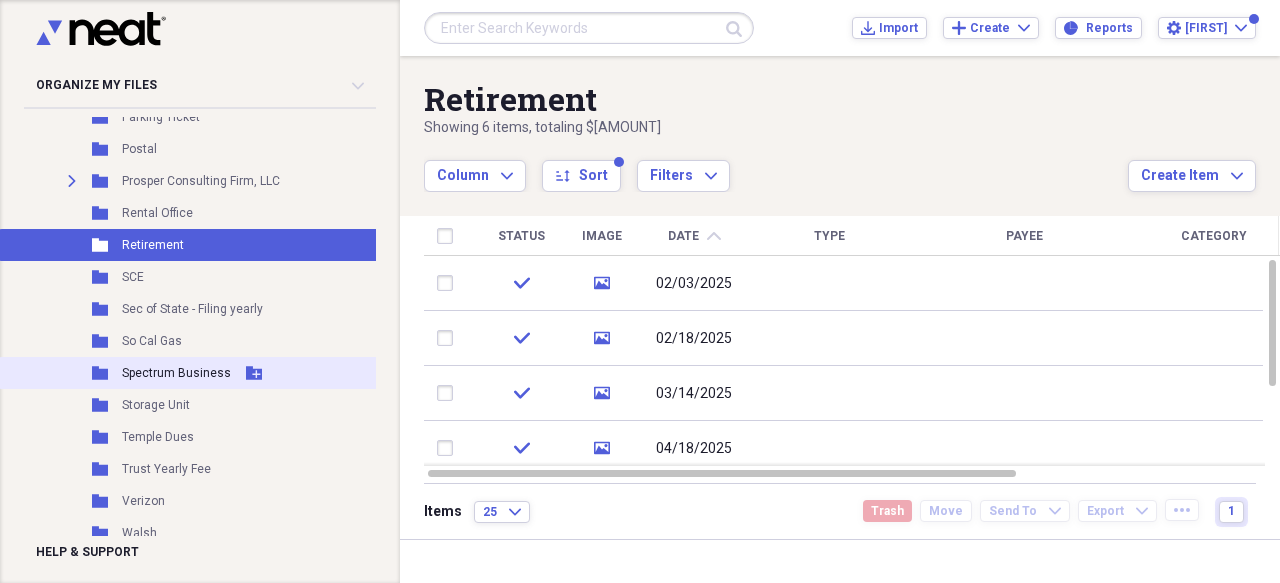 scroll, scrollTop: 1500, scrollLeft: 0, axis: vertical 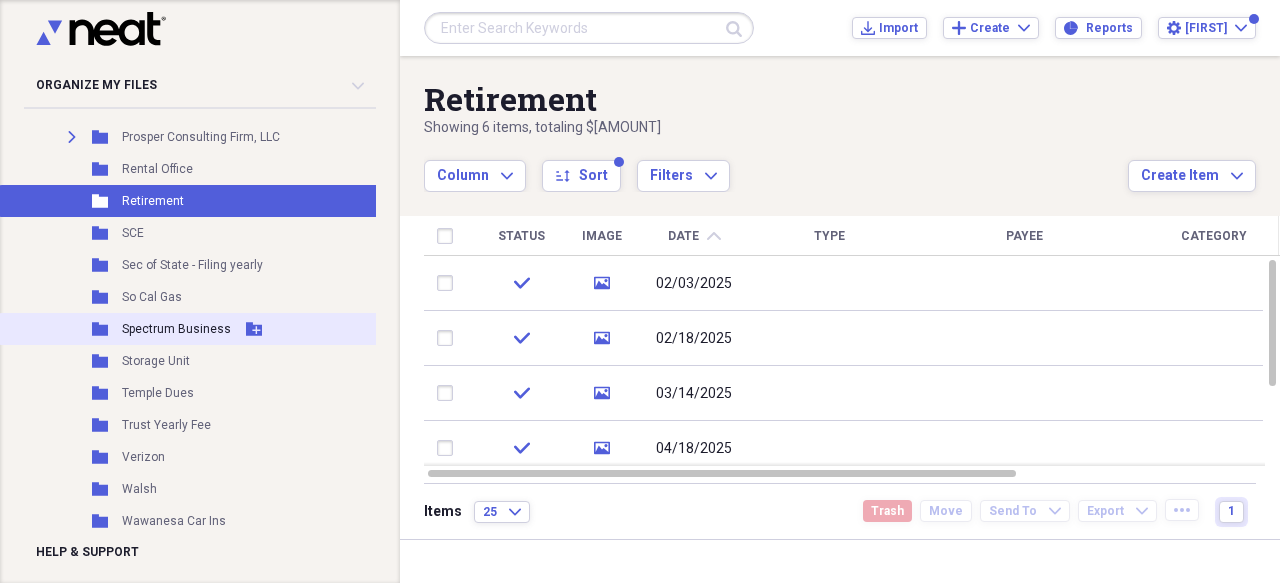 click on "Spectrum Business" at bounding box center [176, 329] 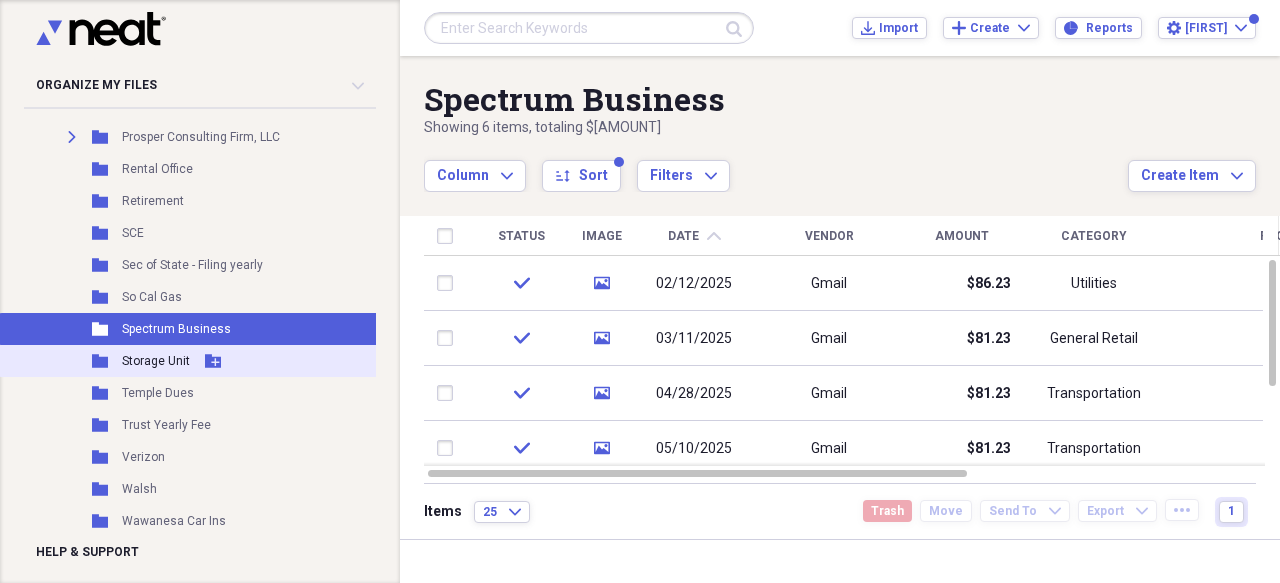 click on "Storage Unit" at bounding box center [156, 361] 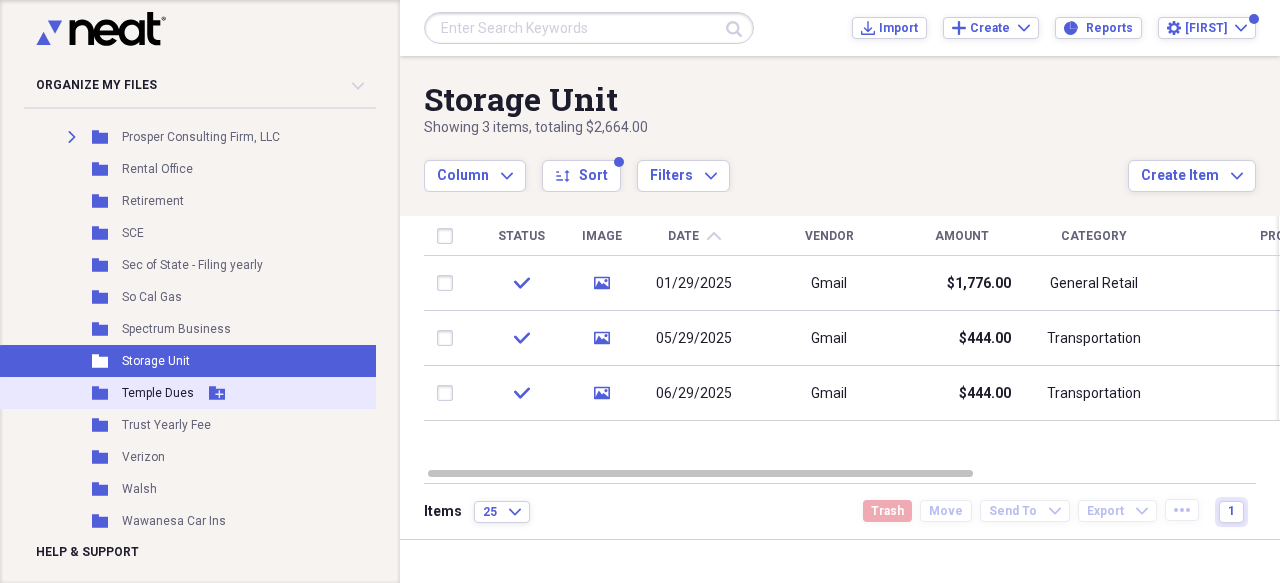 click on "Temple Dues" at bounding box center (158, 393) 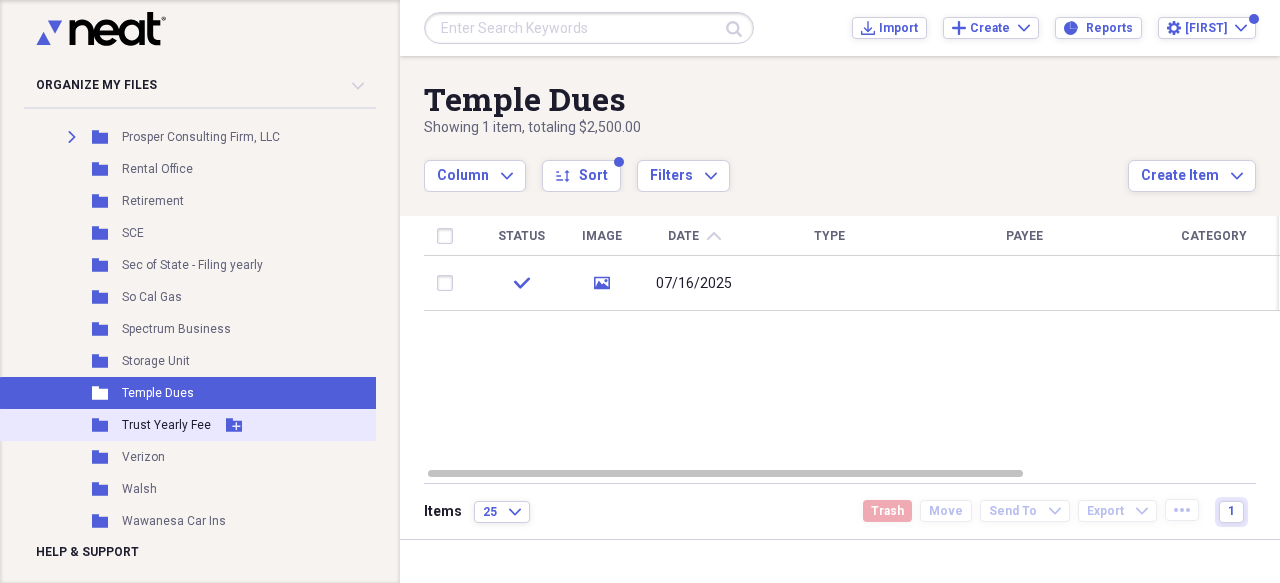click on "Trust Yearly Fee" at bounding box center [166, 425] 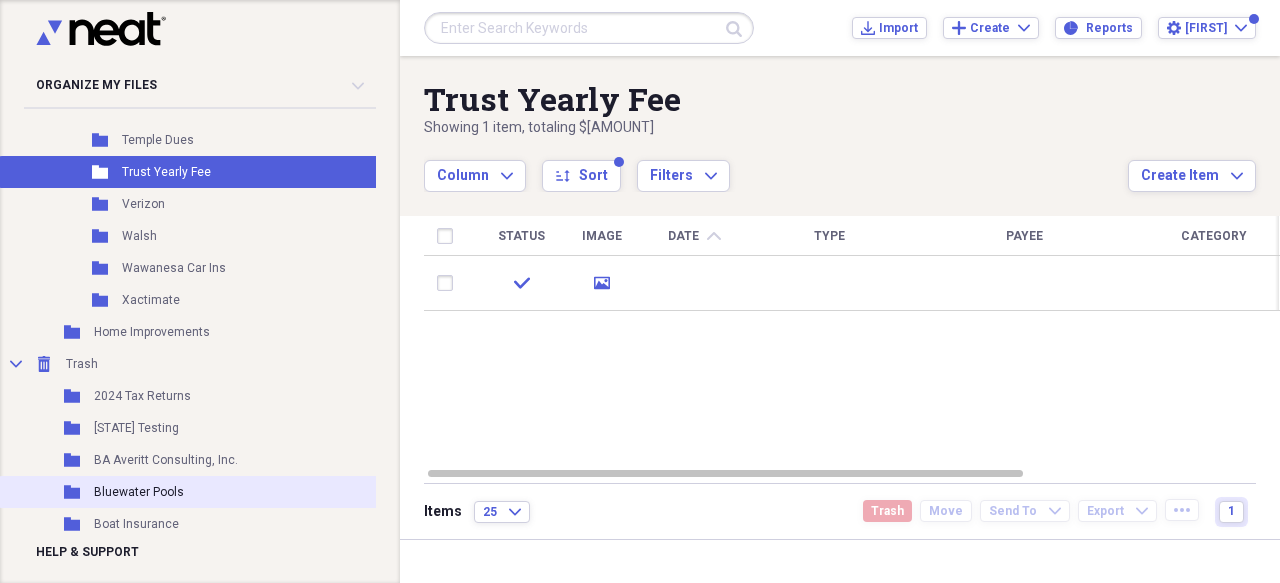 scroll, scrollTop: 1800, scrollLeft: 0, axis: vertical 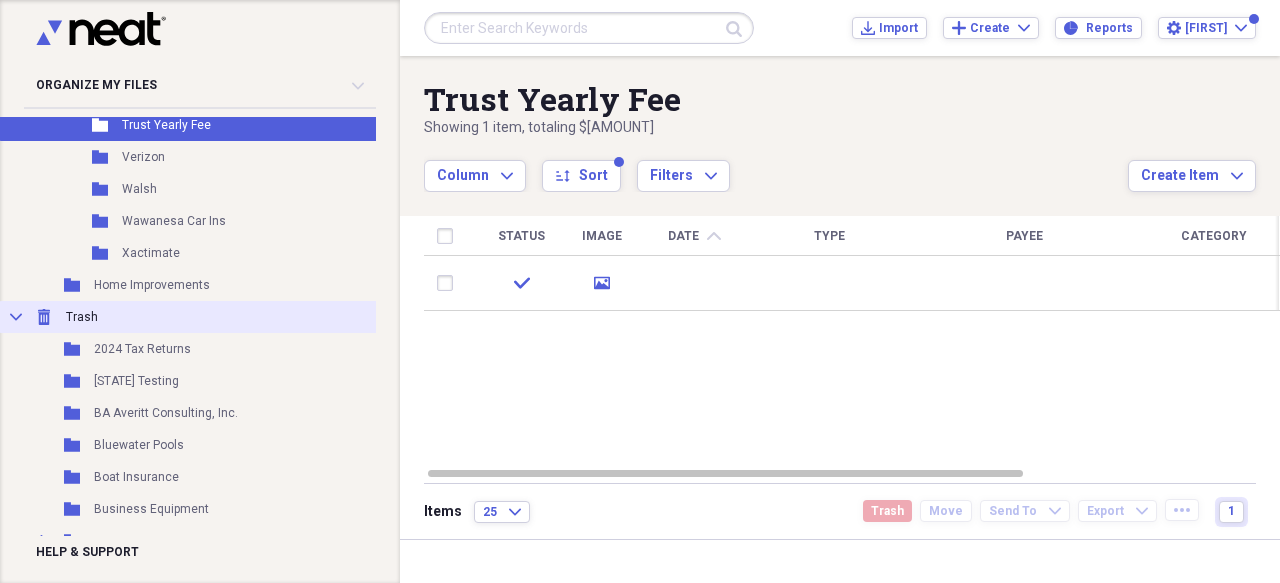 click 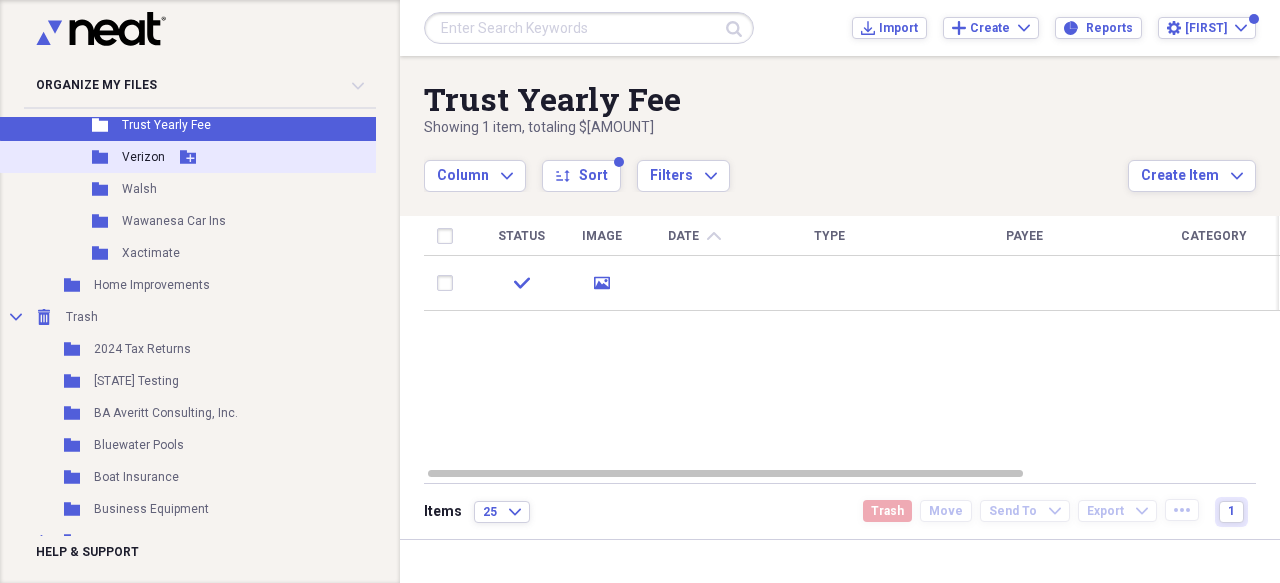 scroll, scrollTop: 1610, scrollLeft: 0, axis: vertical 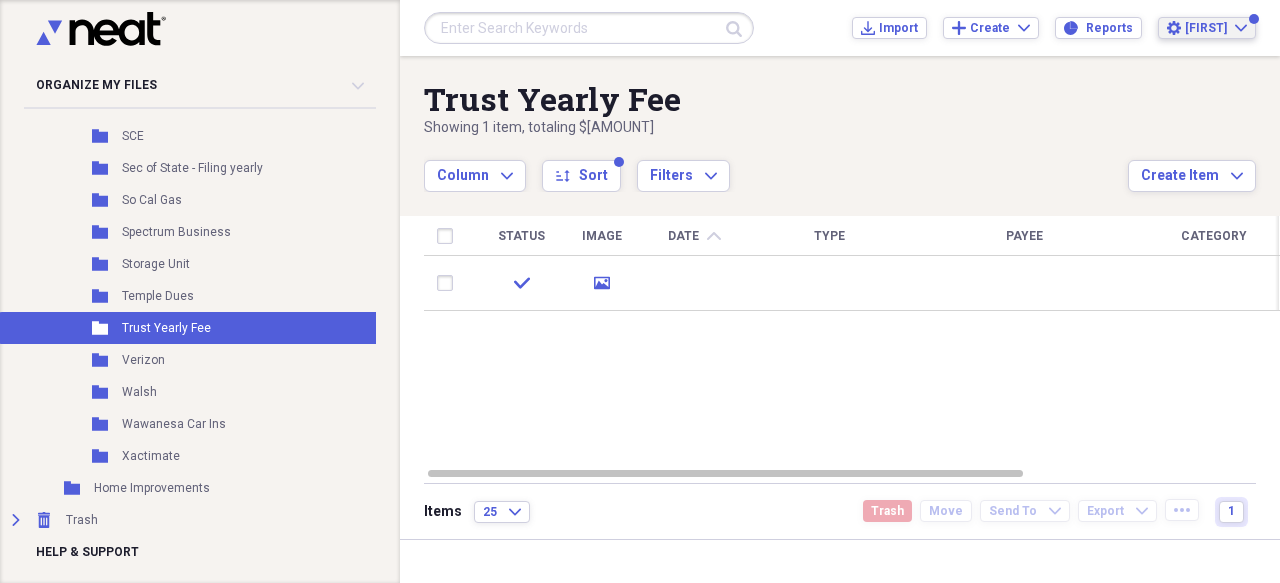 click on "Darren Expand" at bounding box center (1216, 28) 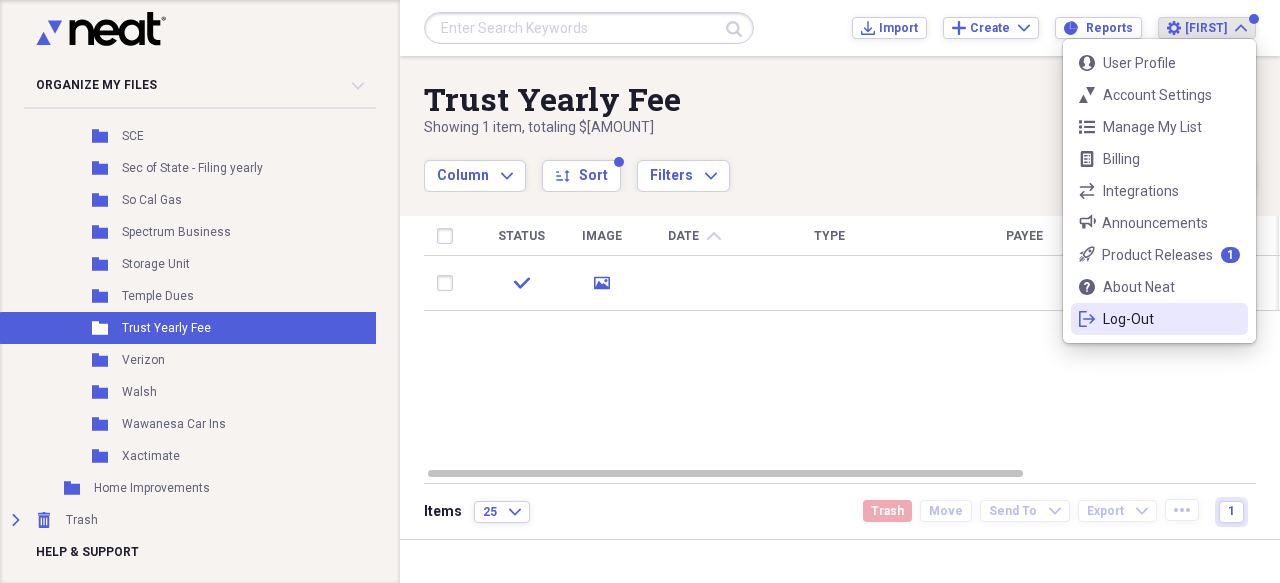 click on "Log-Out" at bounding box center [1159, 319] 